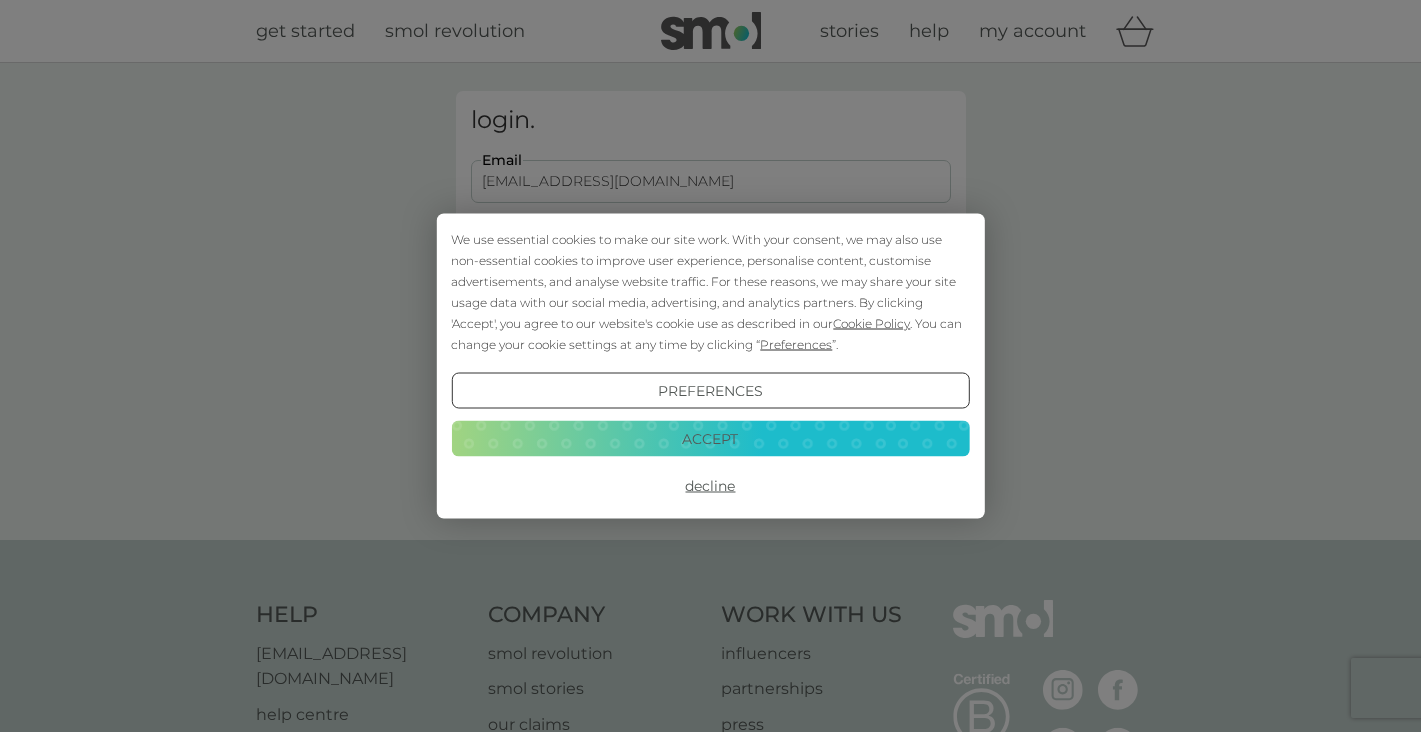 scroll, scrollTop: 0, scrollLeft: 0, axis: both 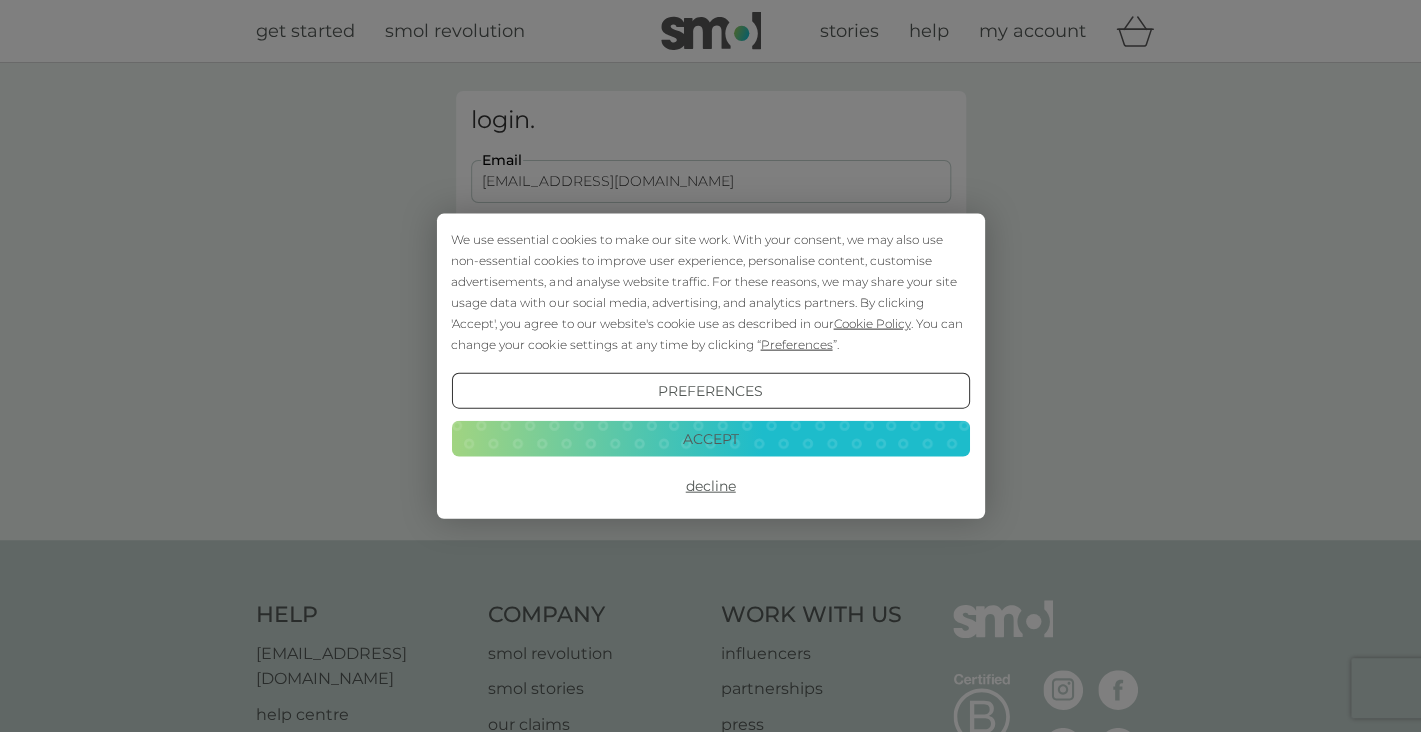 click on "Accept" at bounding box center [710, 438] 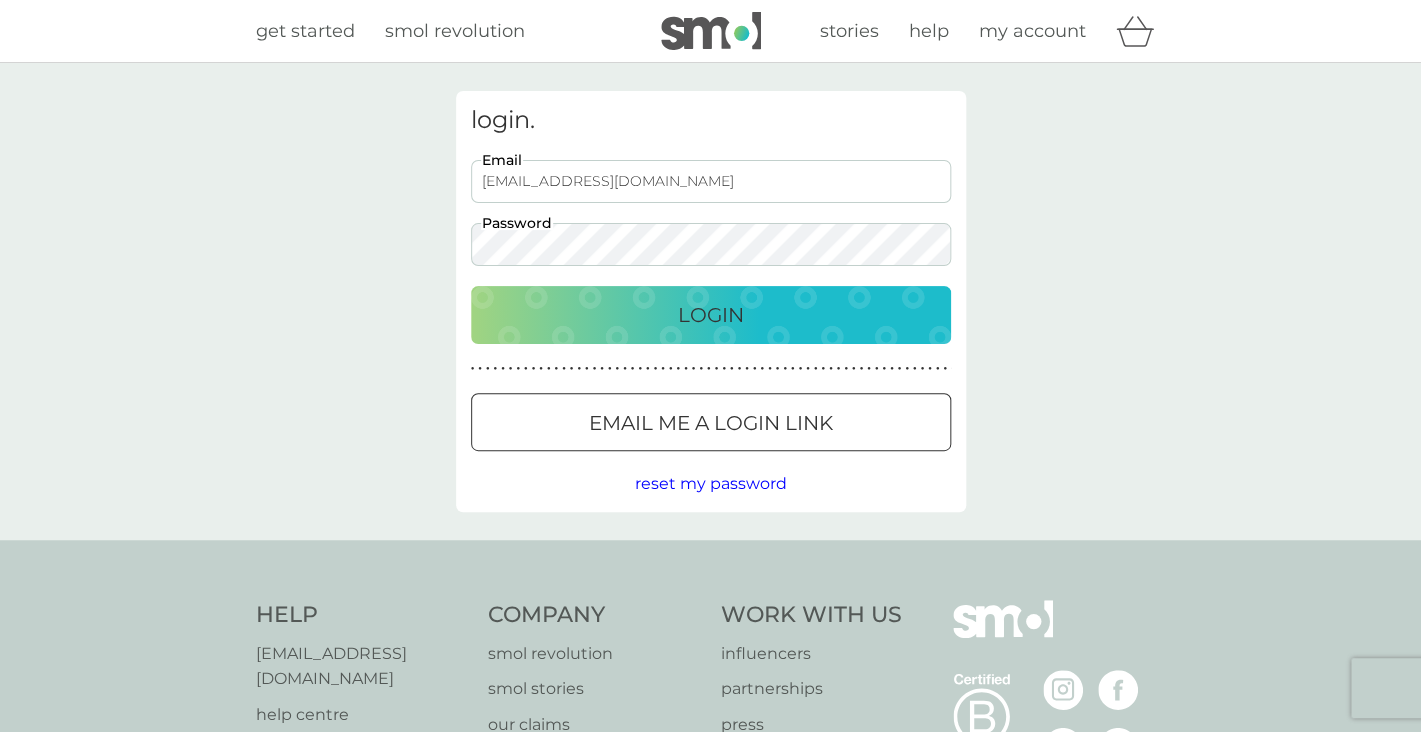 click on "Email me a login link" at bounding box center [711, 423] 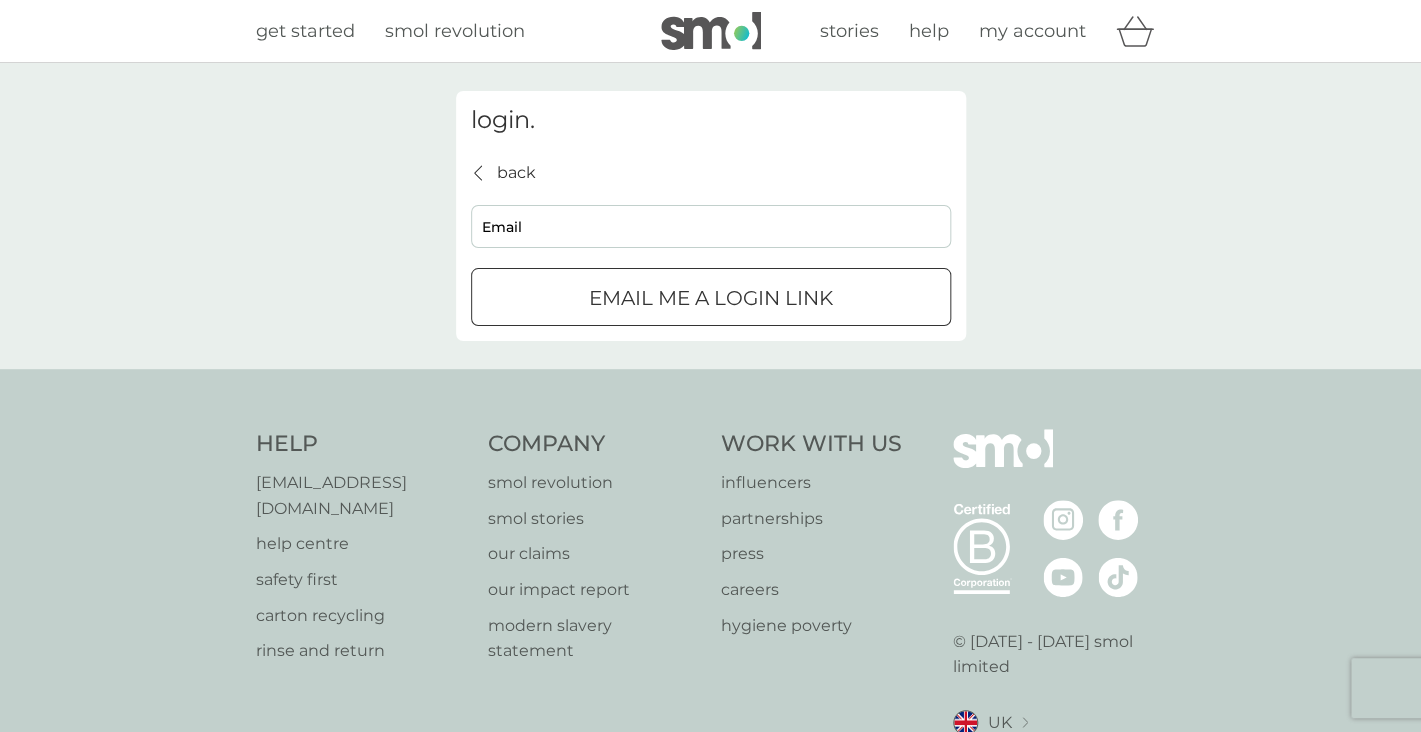 click on "Email" at bounding box center [711, 226] 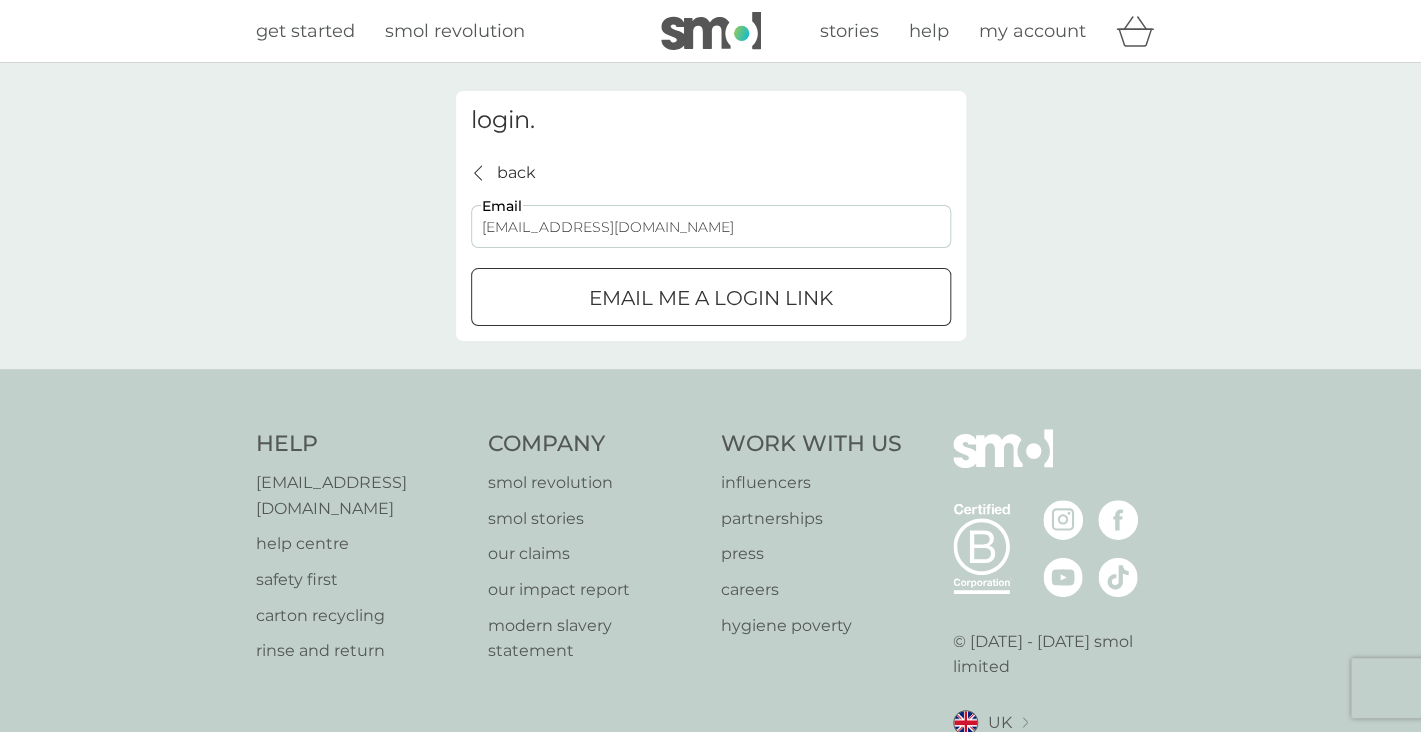 type on "[EMAIL_ADDRESS][DOMAIN_NAME]" 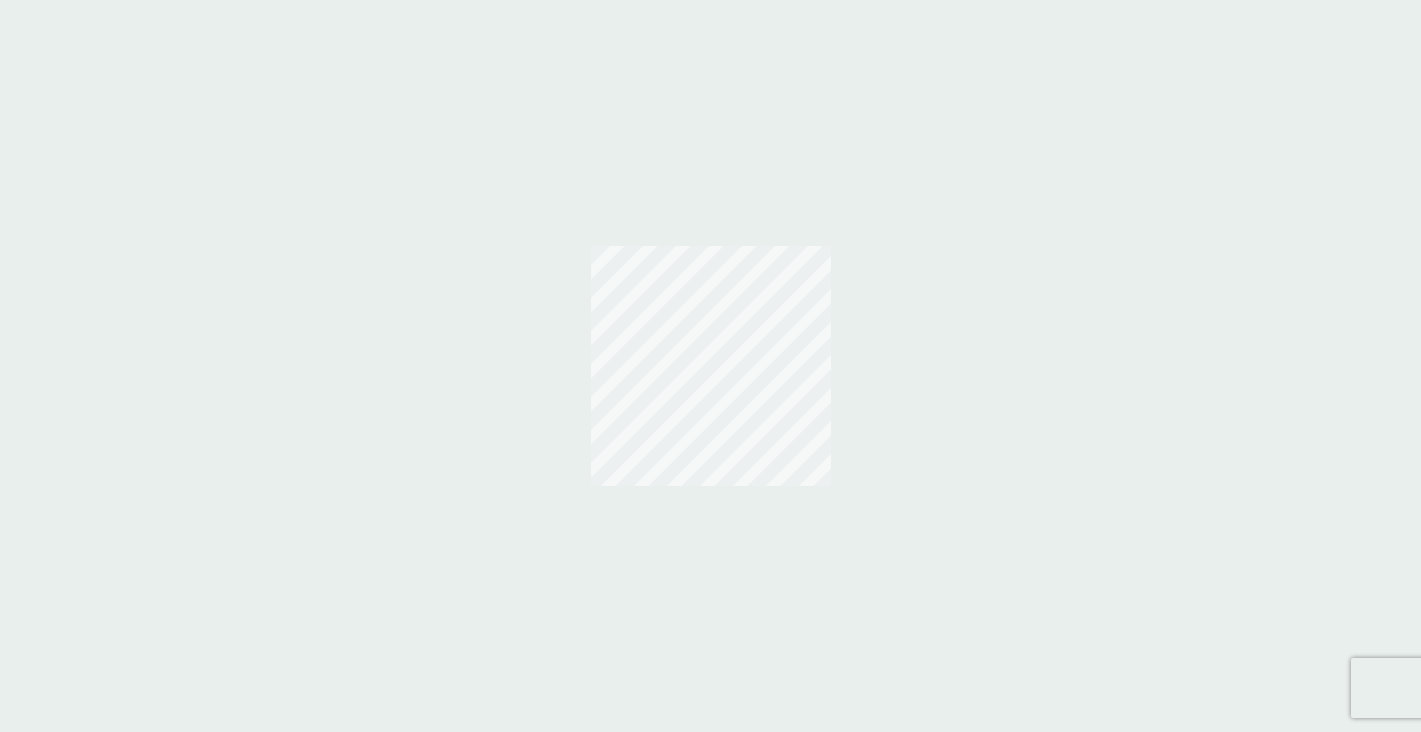 scroll, scrollTop: 0, scrollLeft: 0, axis: both 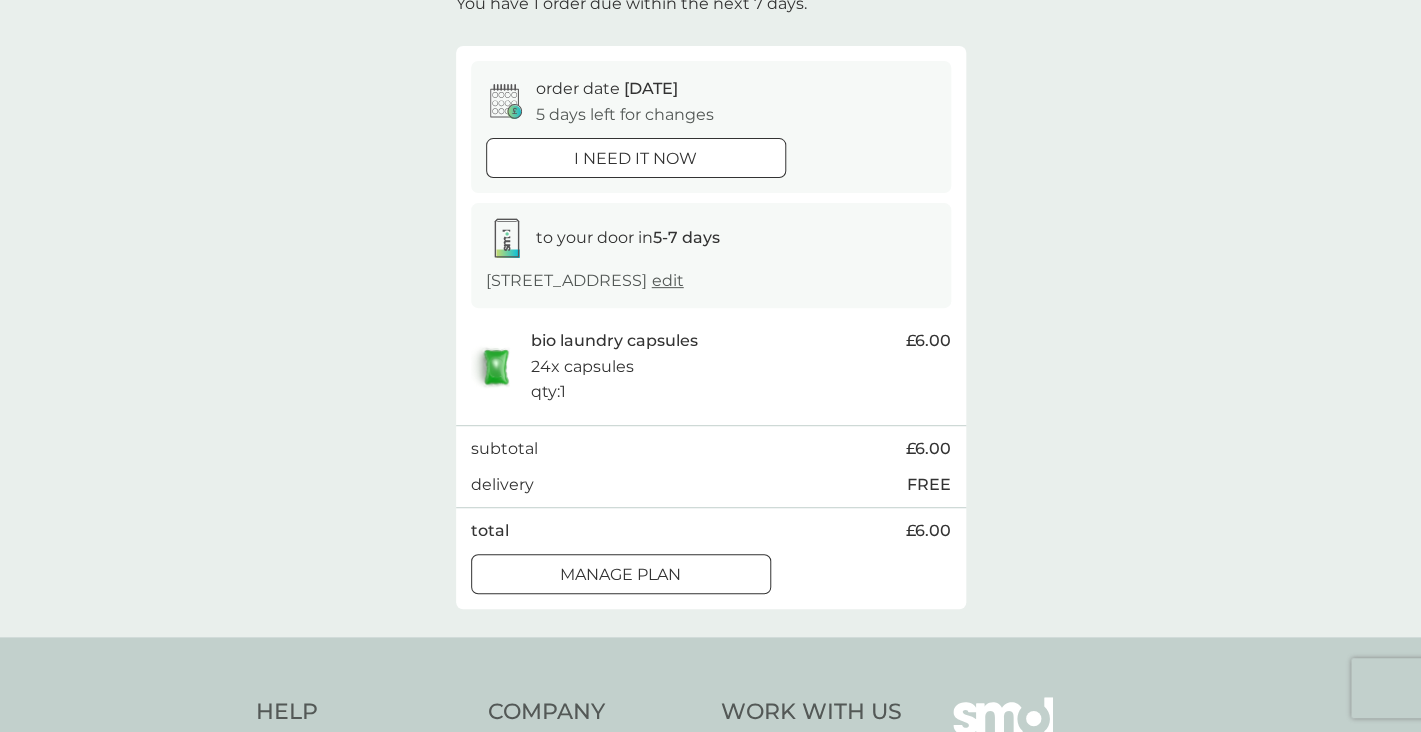 click on "Manage plan" at bounding box center (621, 574) 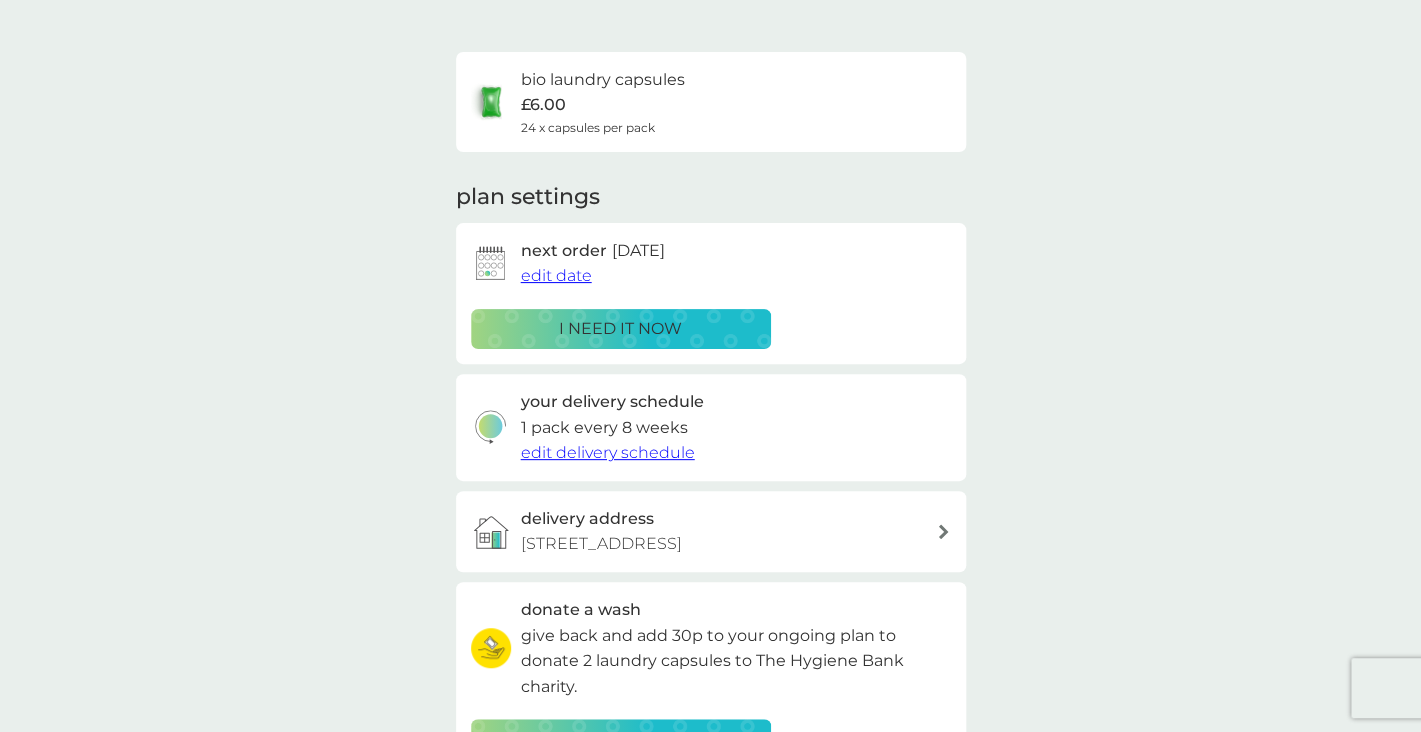 scroll, scrollTop: 97, scrollLeft: 0, axis: vertical 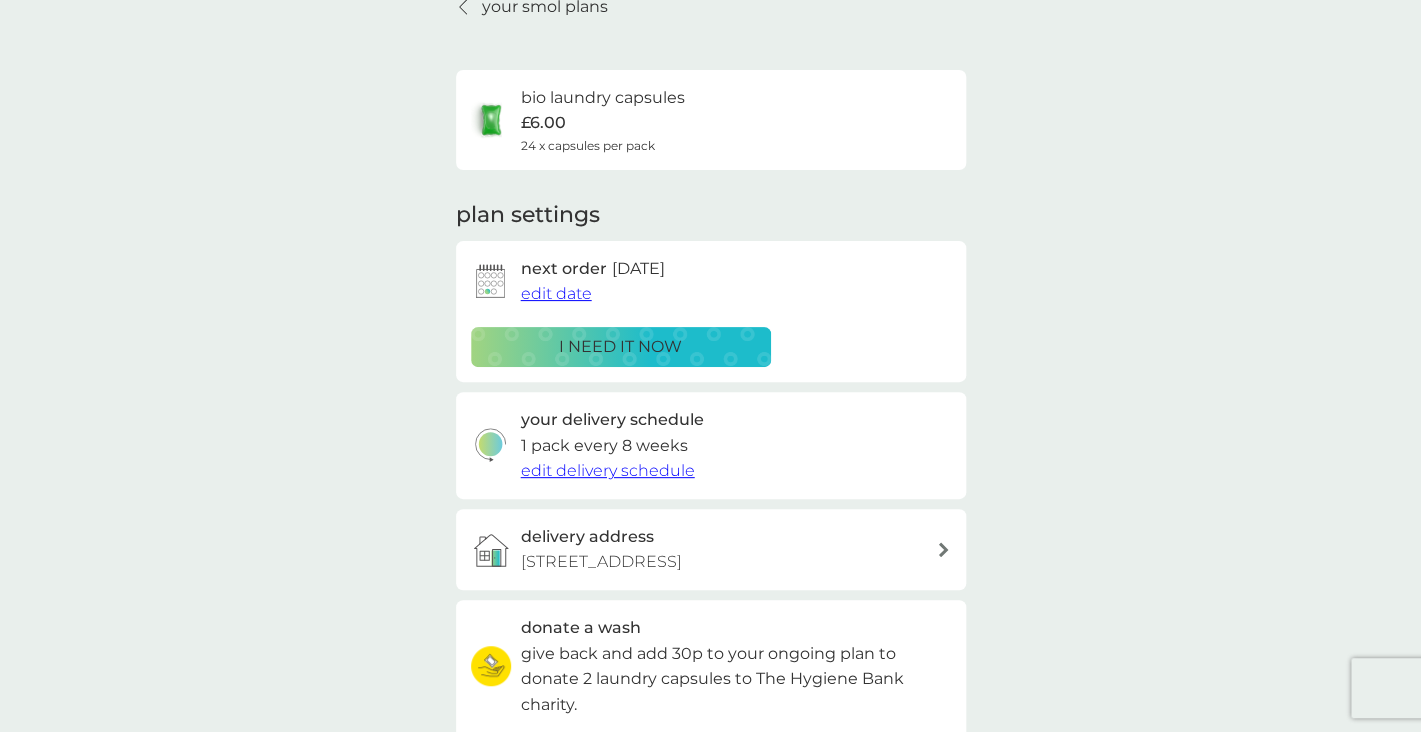 click on "edit date" at bounding box center (556, 293) 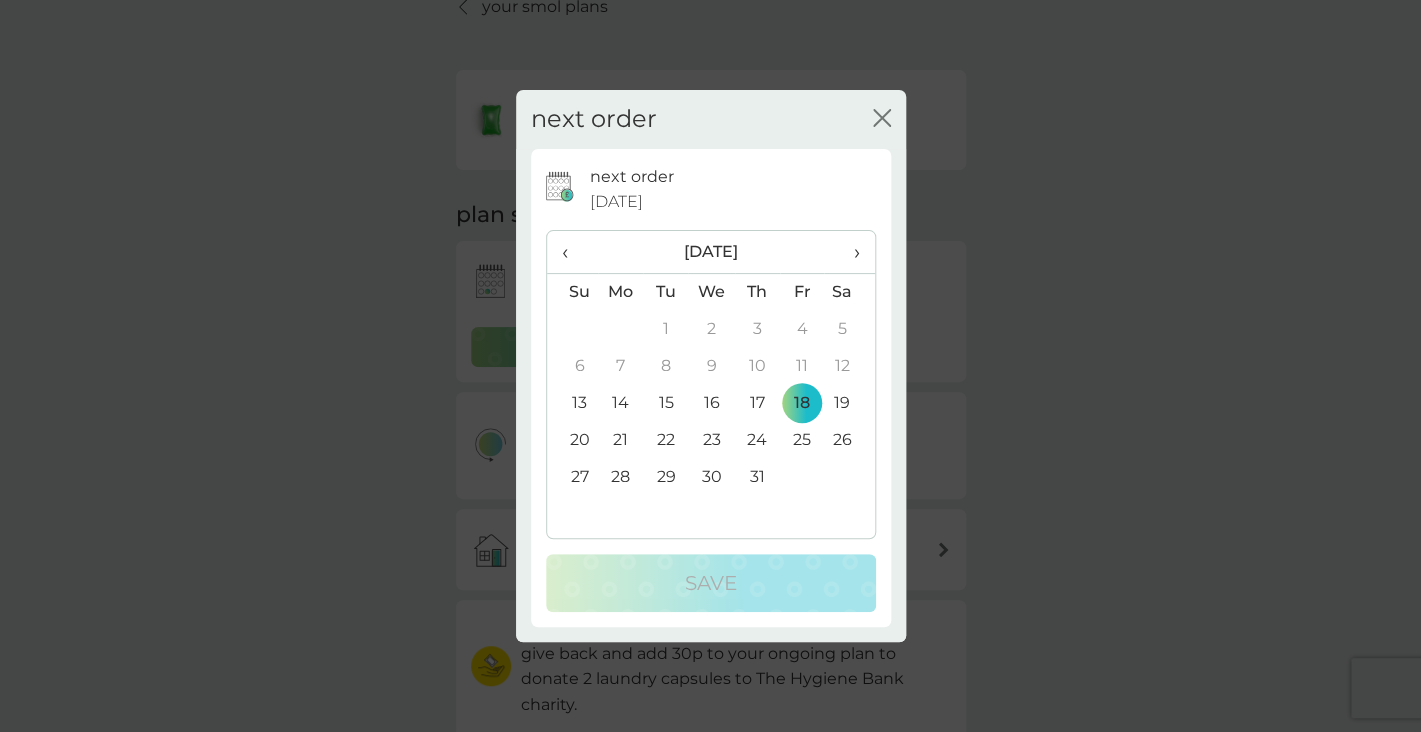 click on "›" at bounding box center [849, 252] 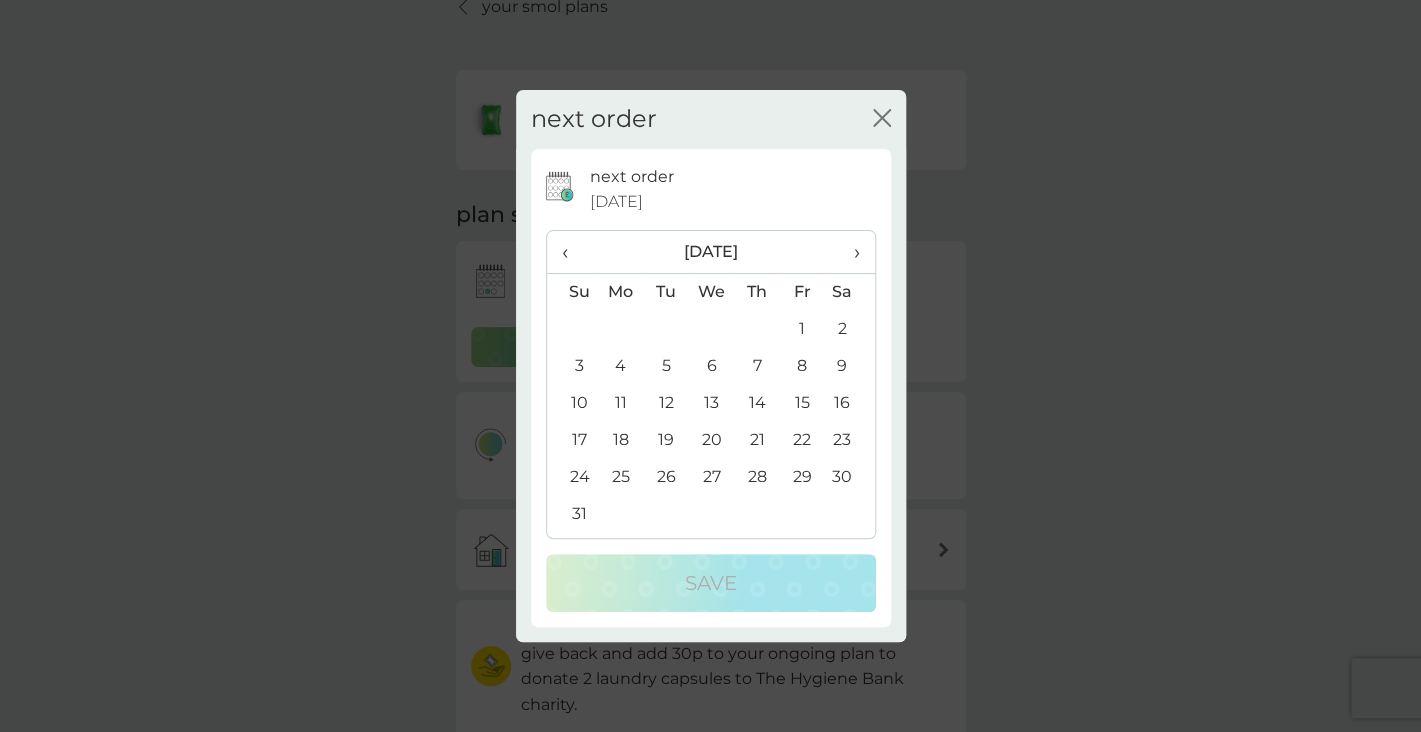 click on "›" at bounding box center (849, 252) 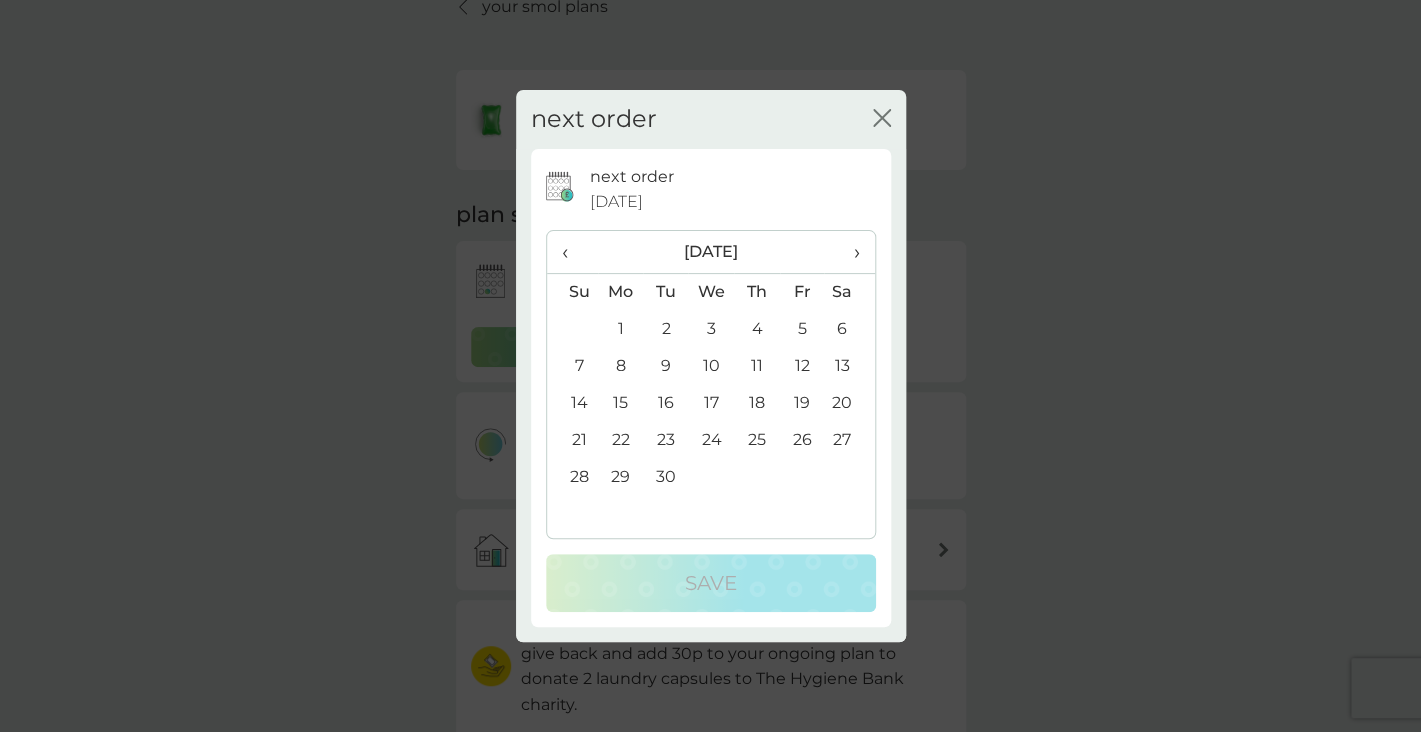 click on "‹" at bounding box center (572, 252) 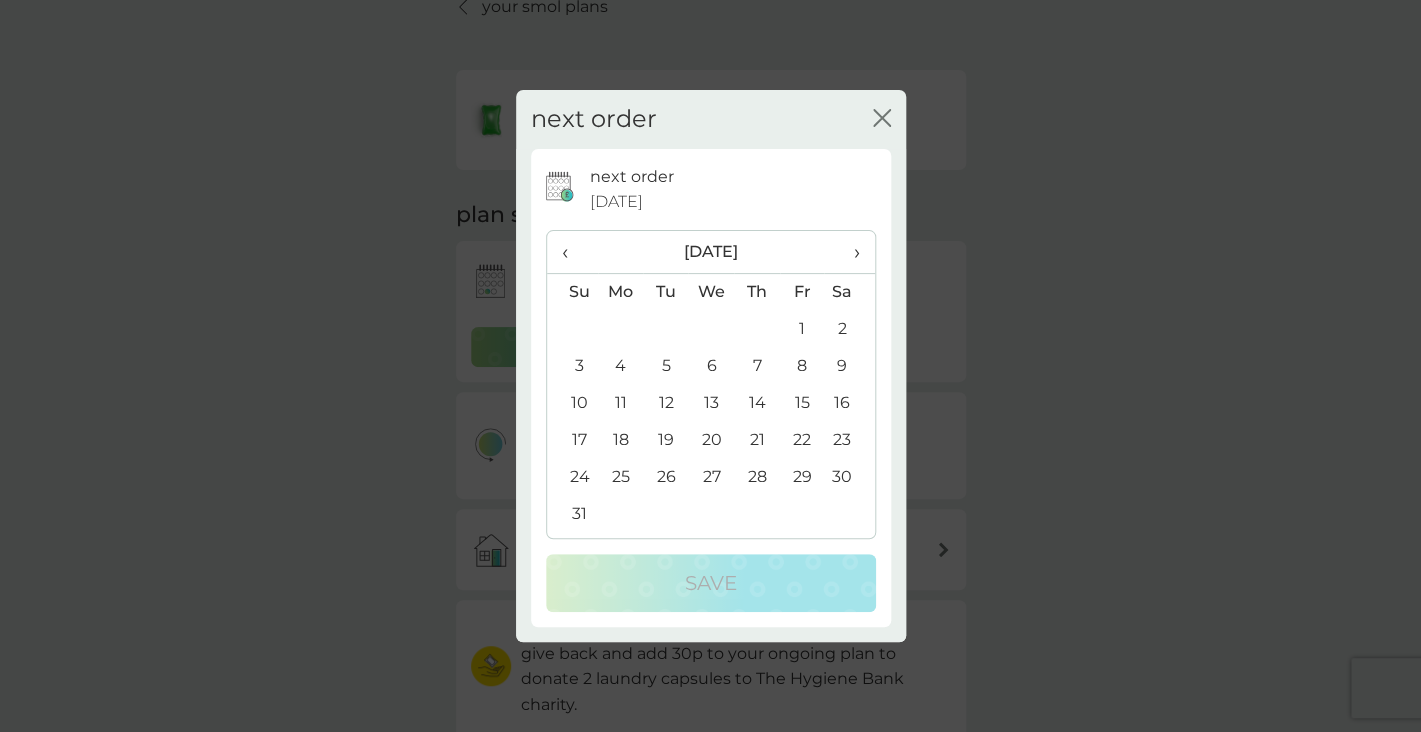 click on "14" at bounding box center [756, 403] 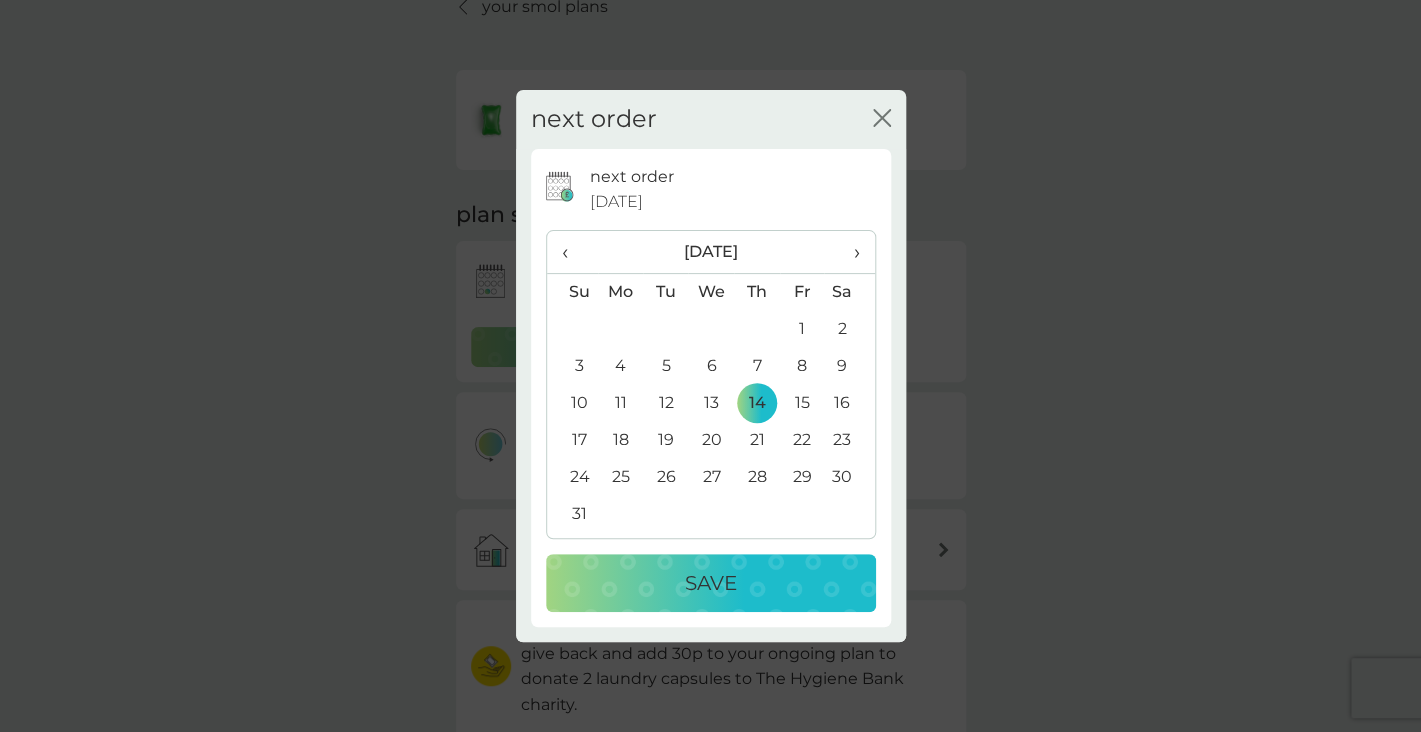 click on "Save" at bounding box center (711, 583) 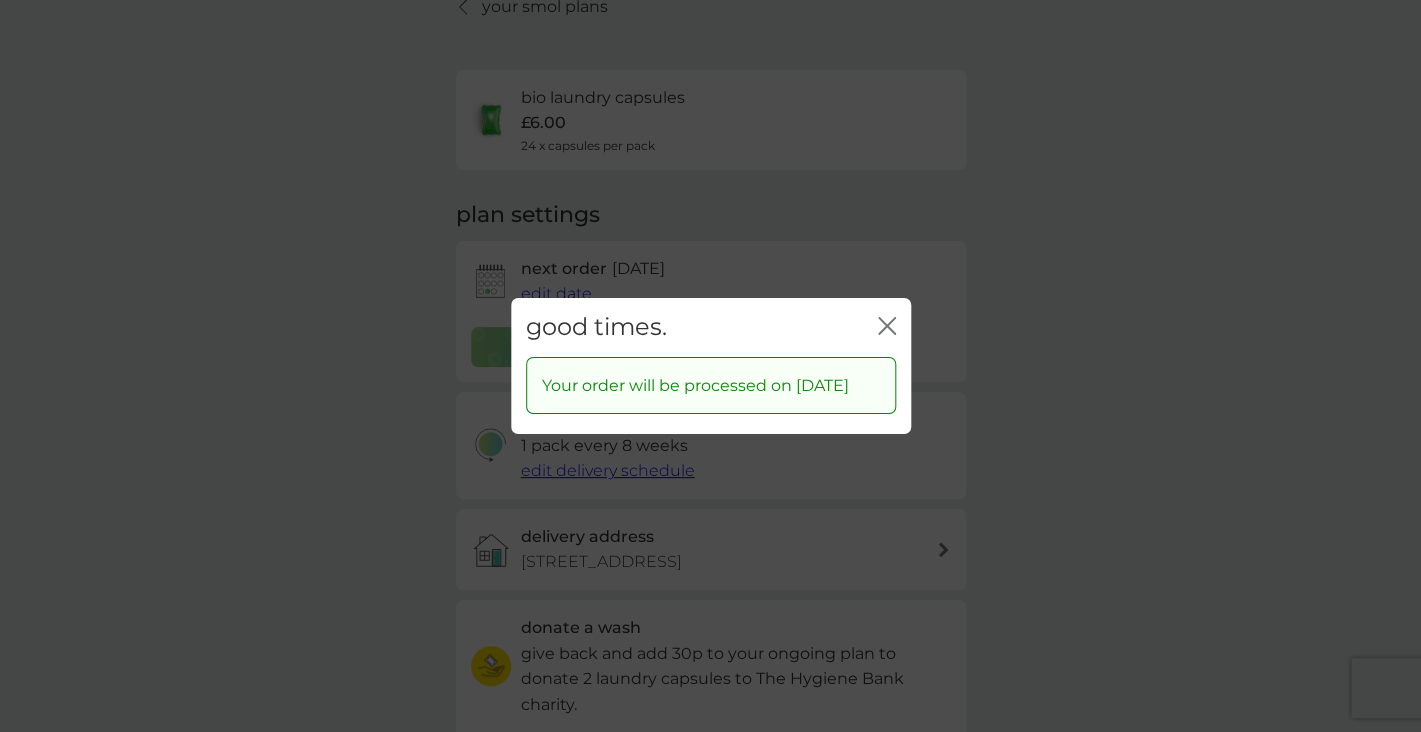 click 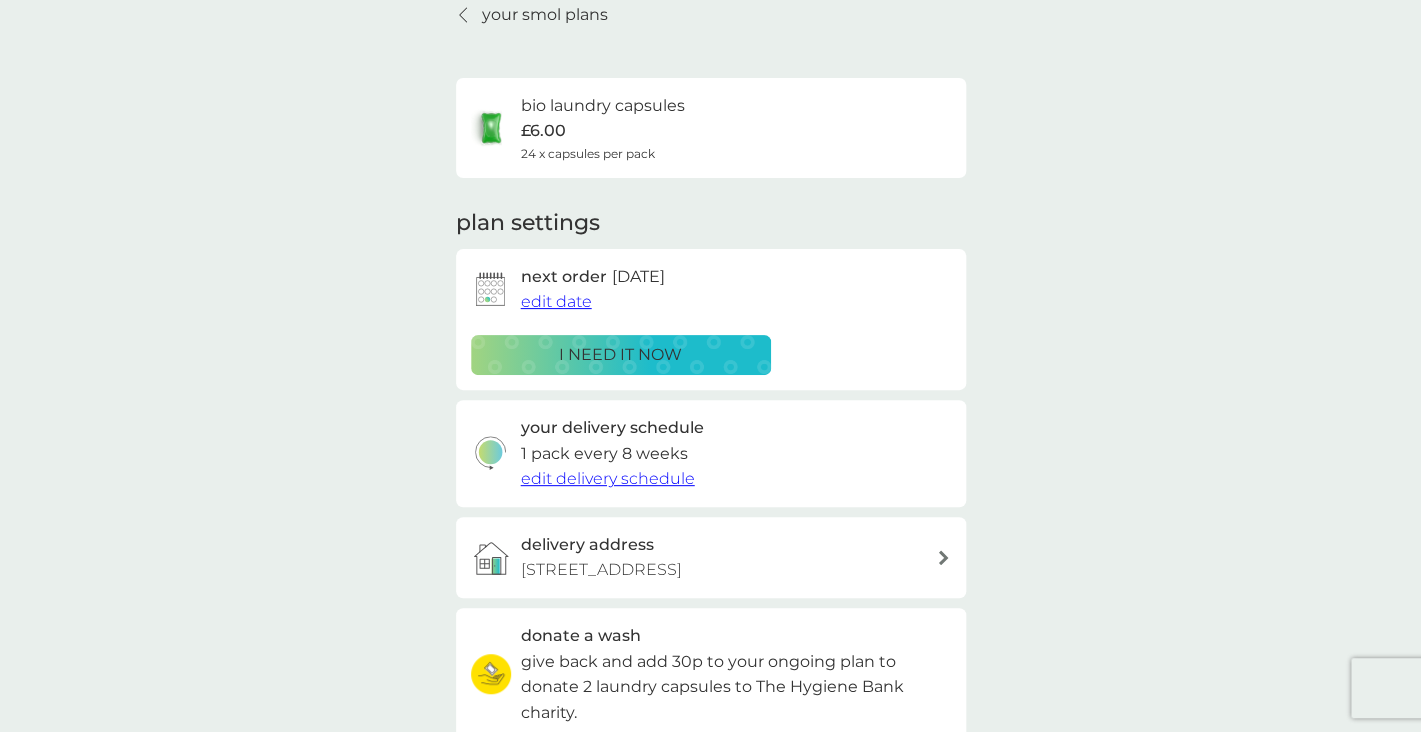 scroll, scrollTop: 0, scrollLeft: 0, axis: both 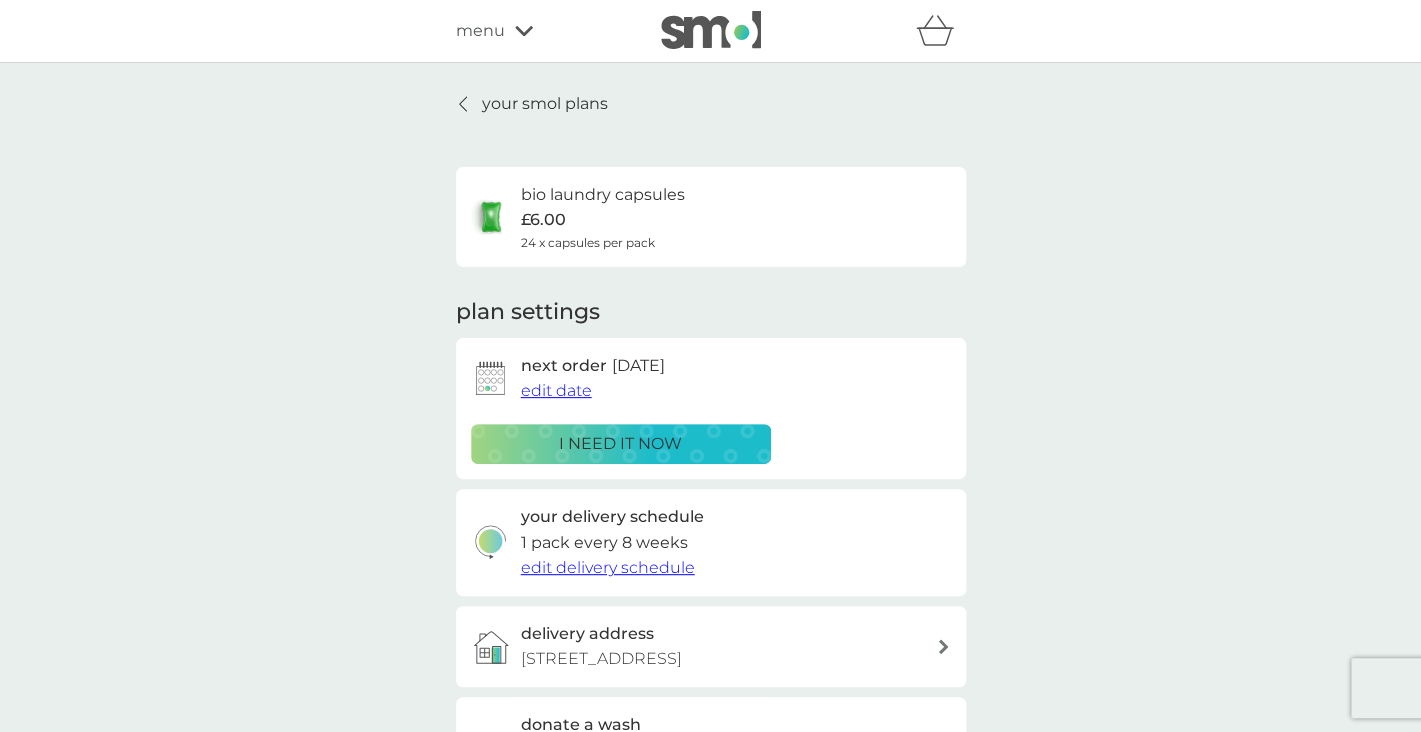 click on "your smol plans" at bounding box center (545, 104) 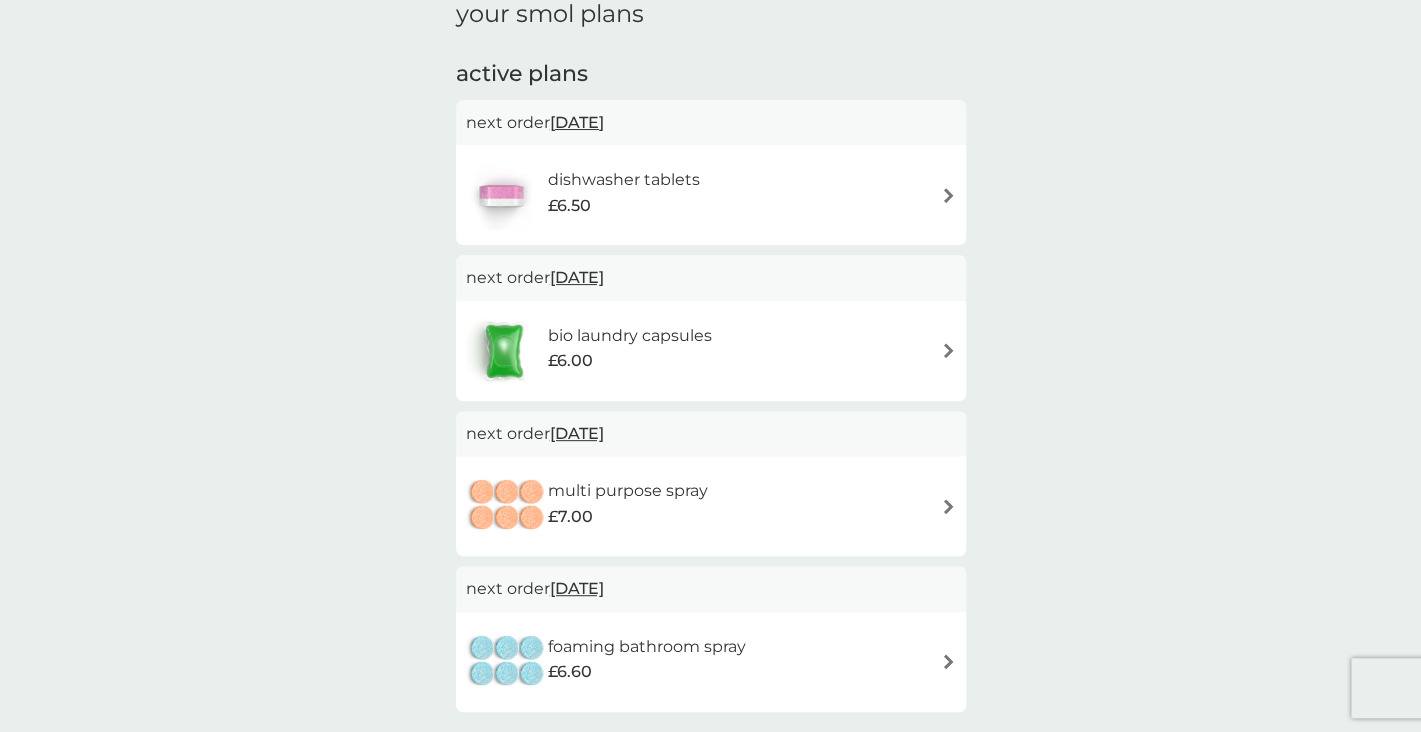 scroll, scrollTop: 79, scrollLeft: 0, axis: vertical 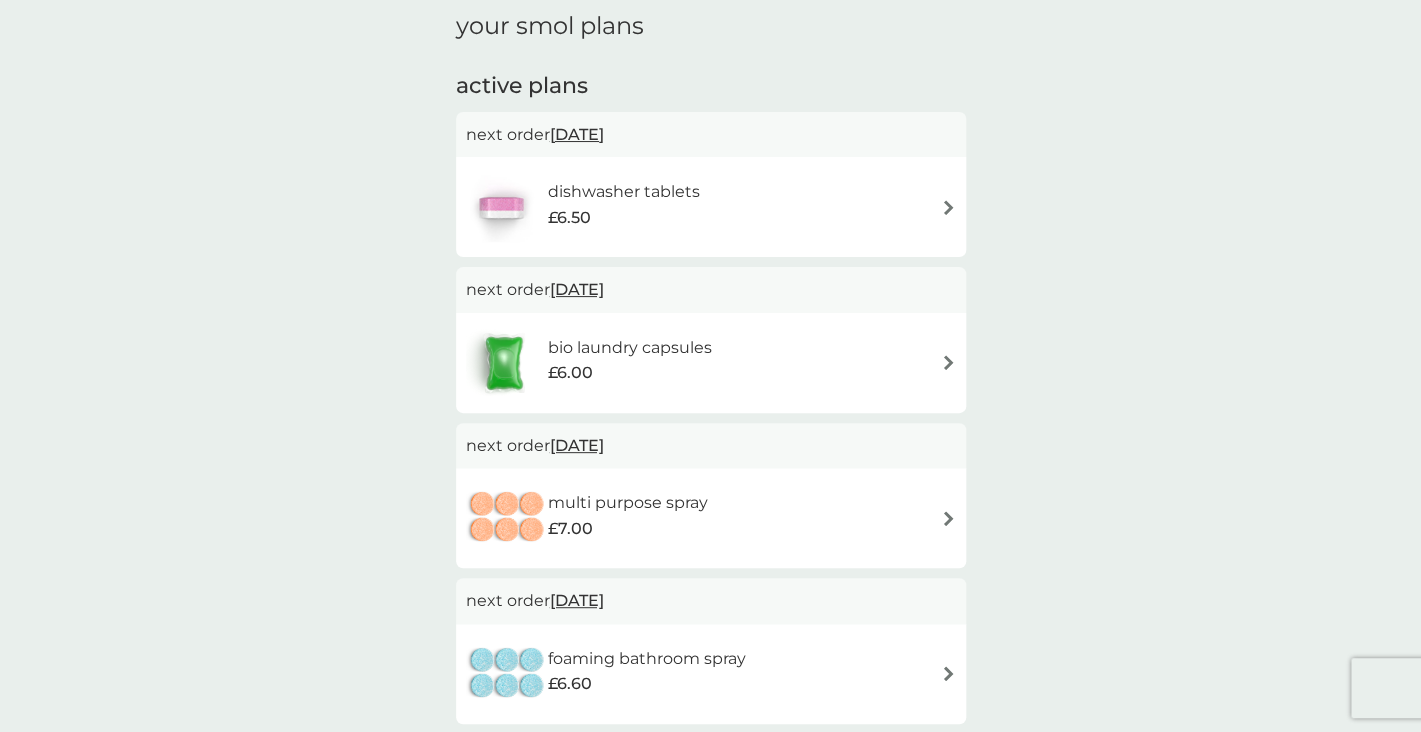 click on "dishwasher tablets £6.50" at bounding box center [711, 207] 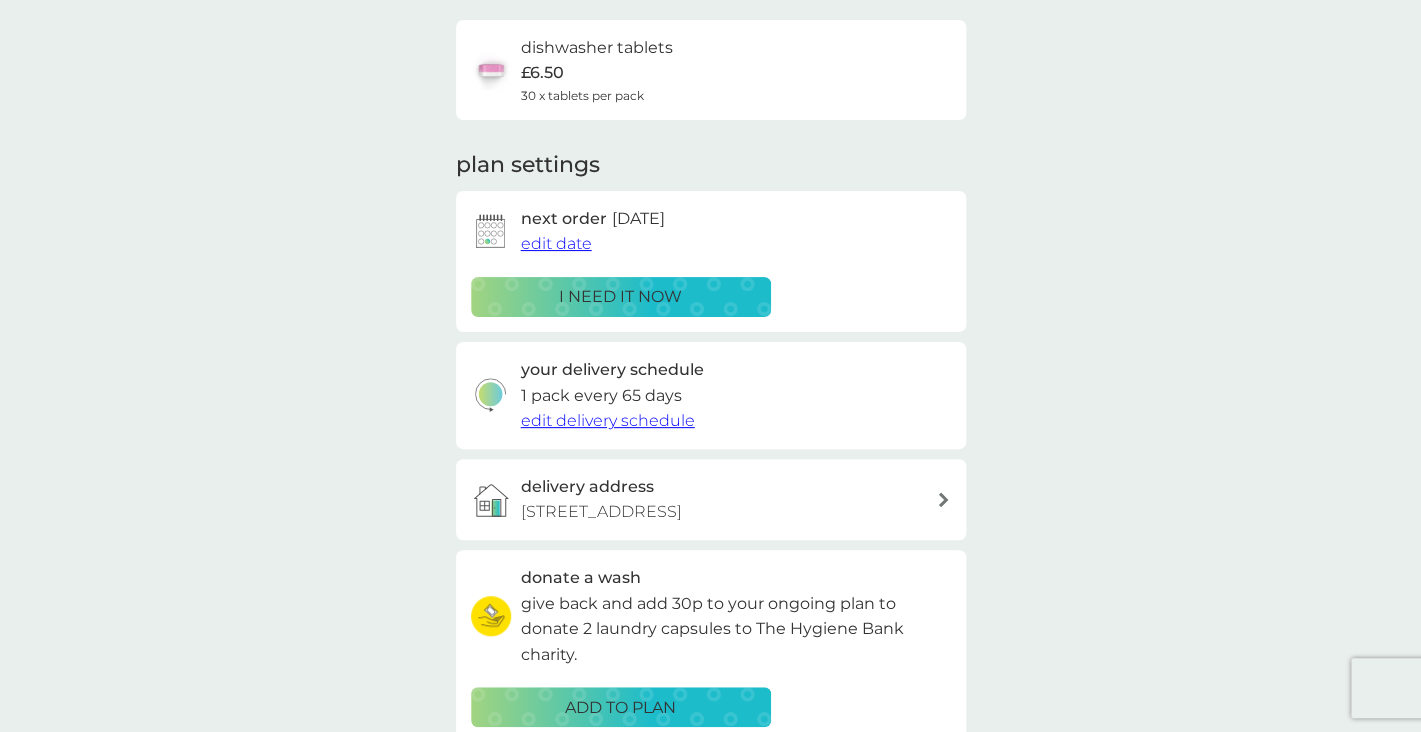 scroll, scrollTop: 181, scrollLeft: 0, axis: vertical 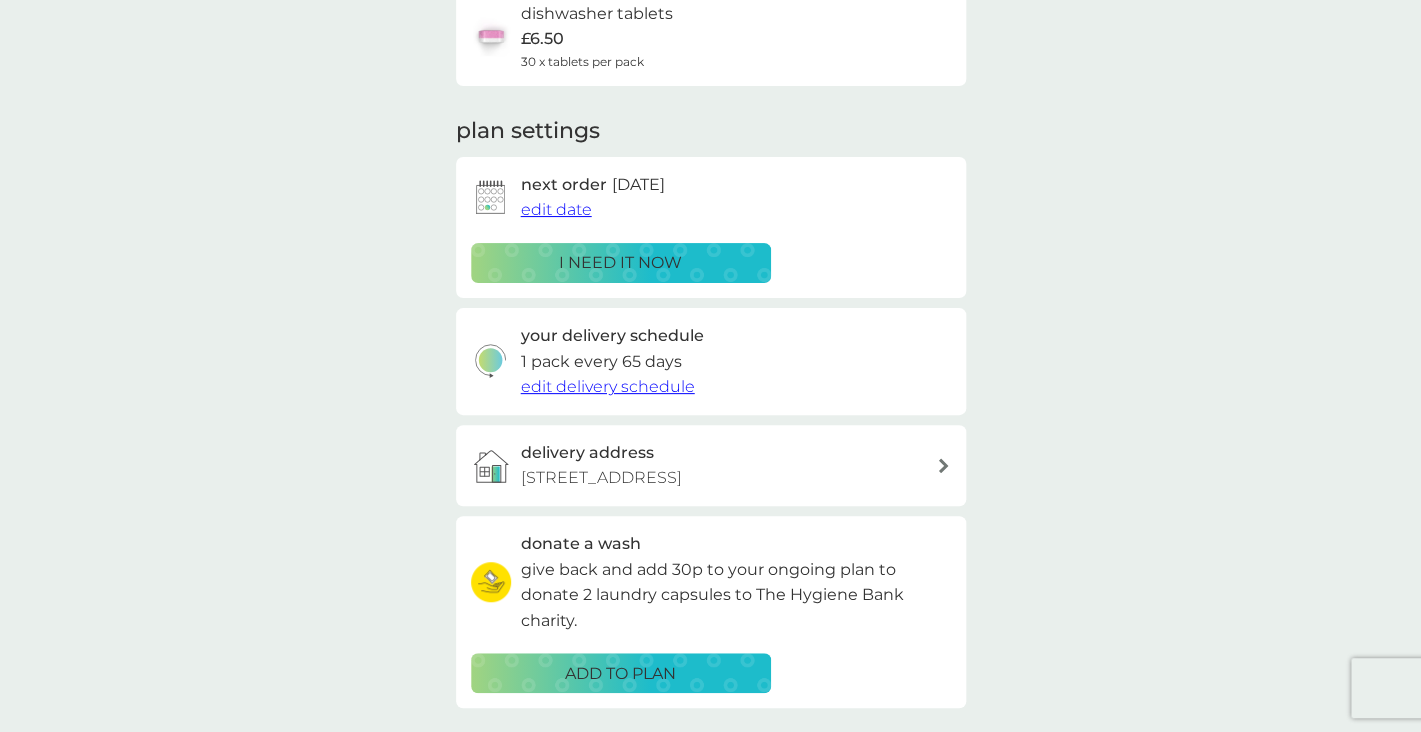 click on "edit delivery schedule" at bounding box center [608, 386] 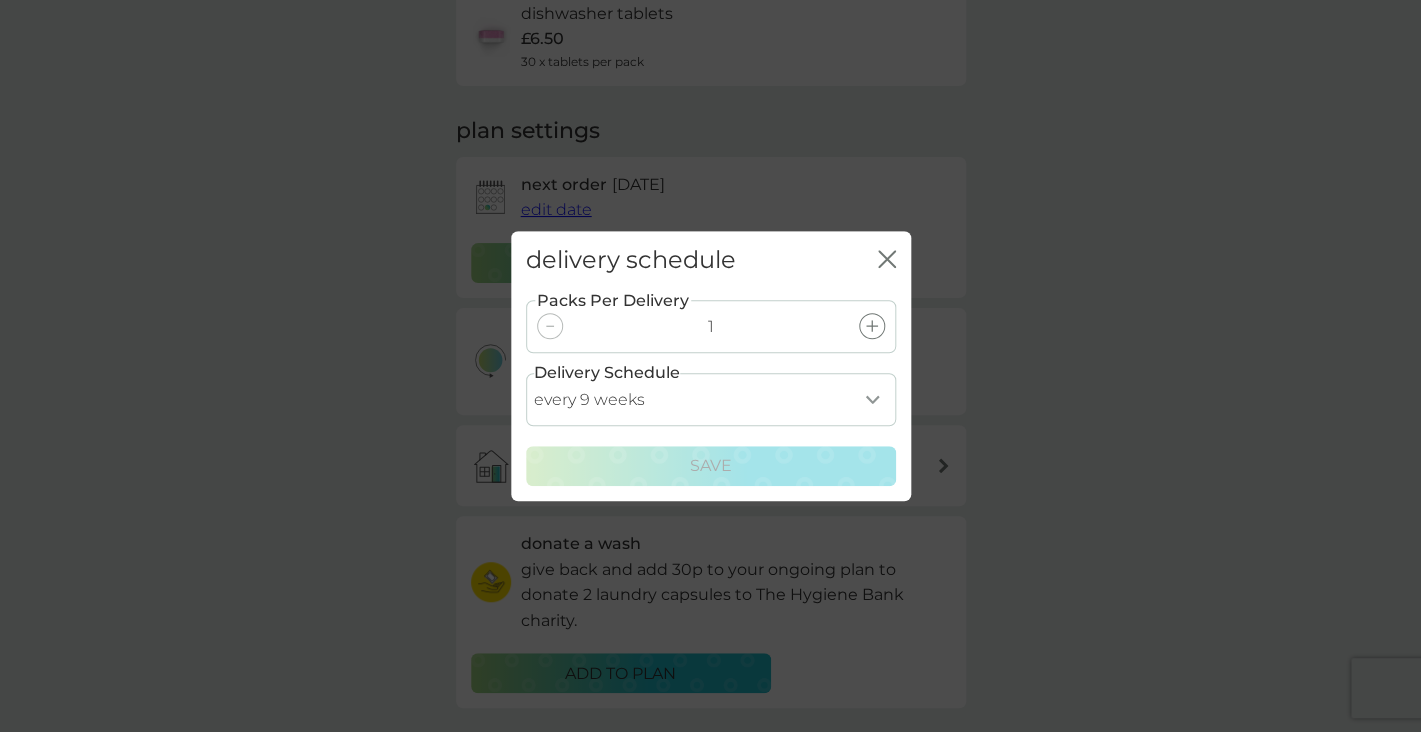 select on "112" 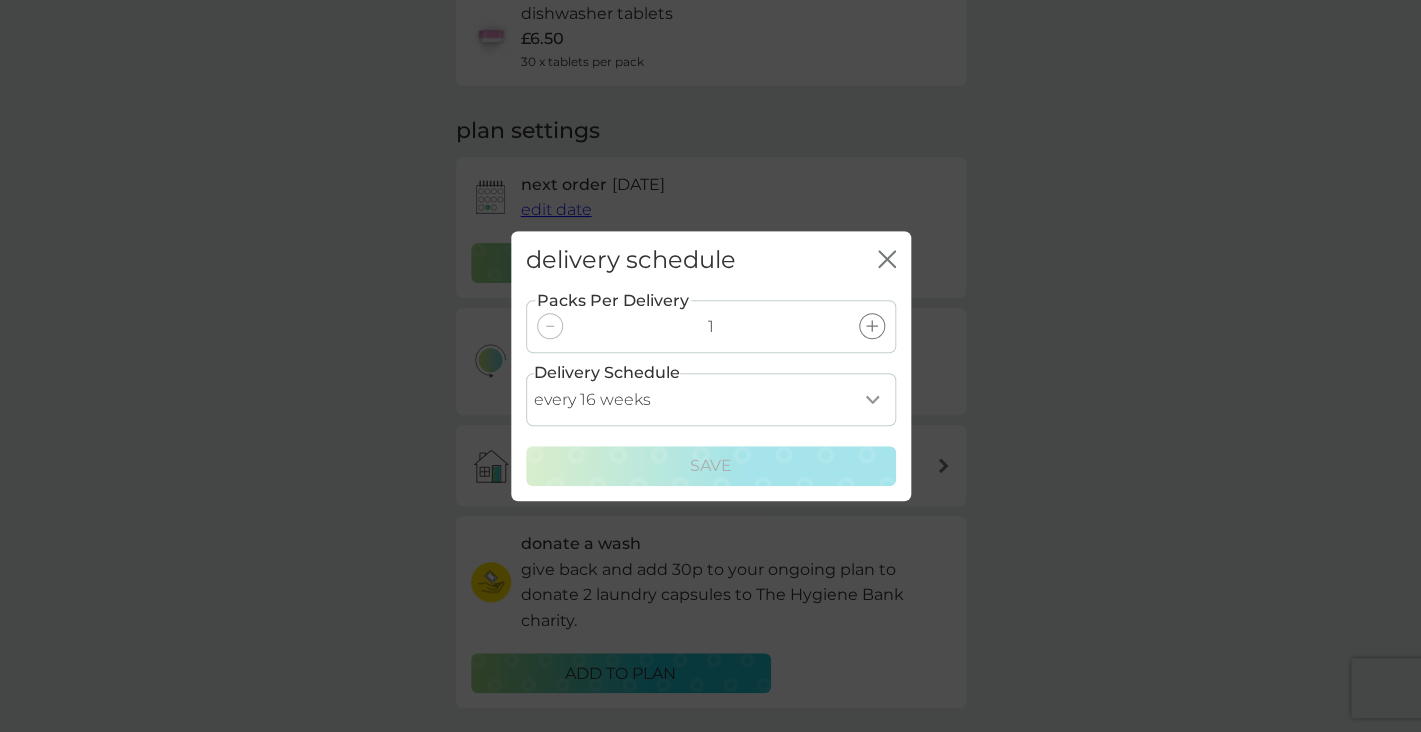click on "every 16 weeks" at bounding box center (0, 0) 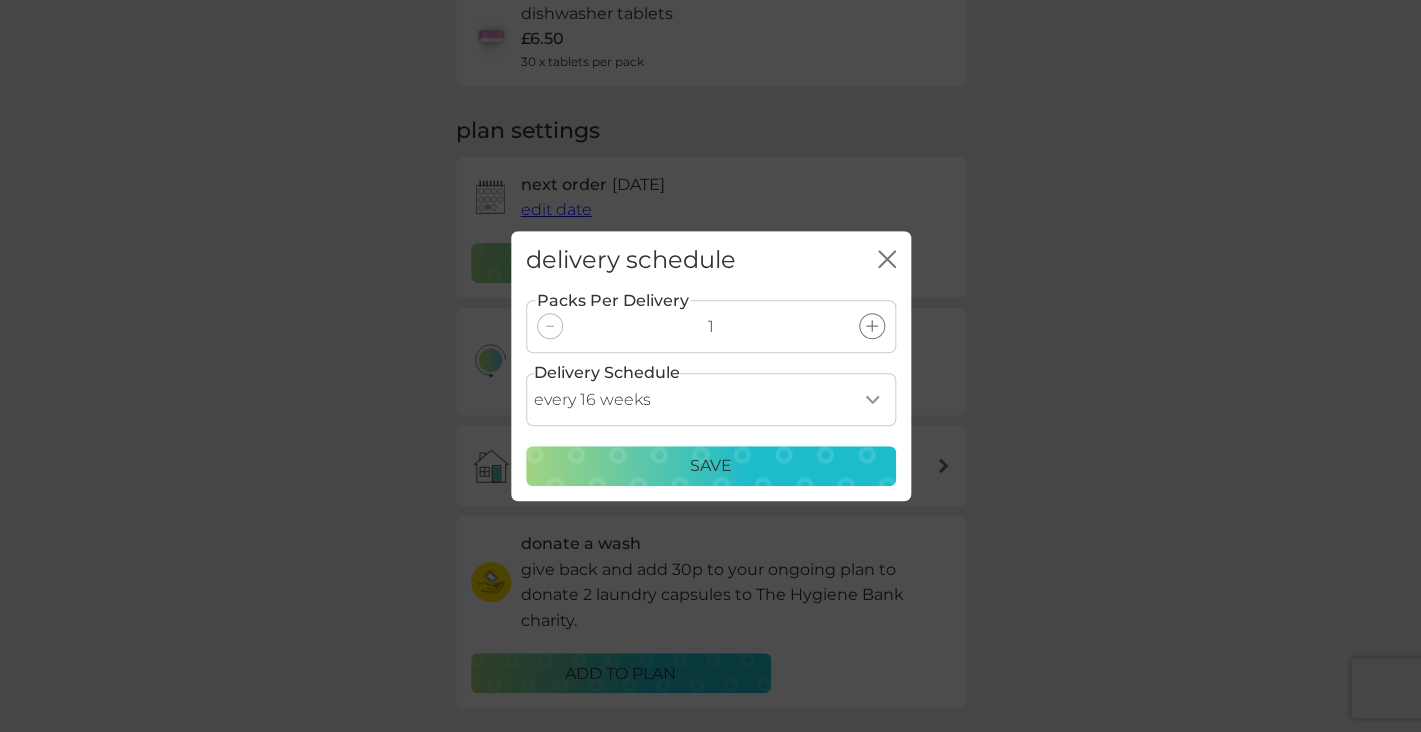 click on "Save" at bounding box center (711, 466) 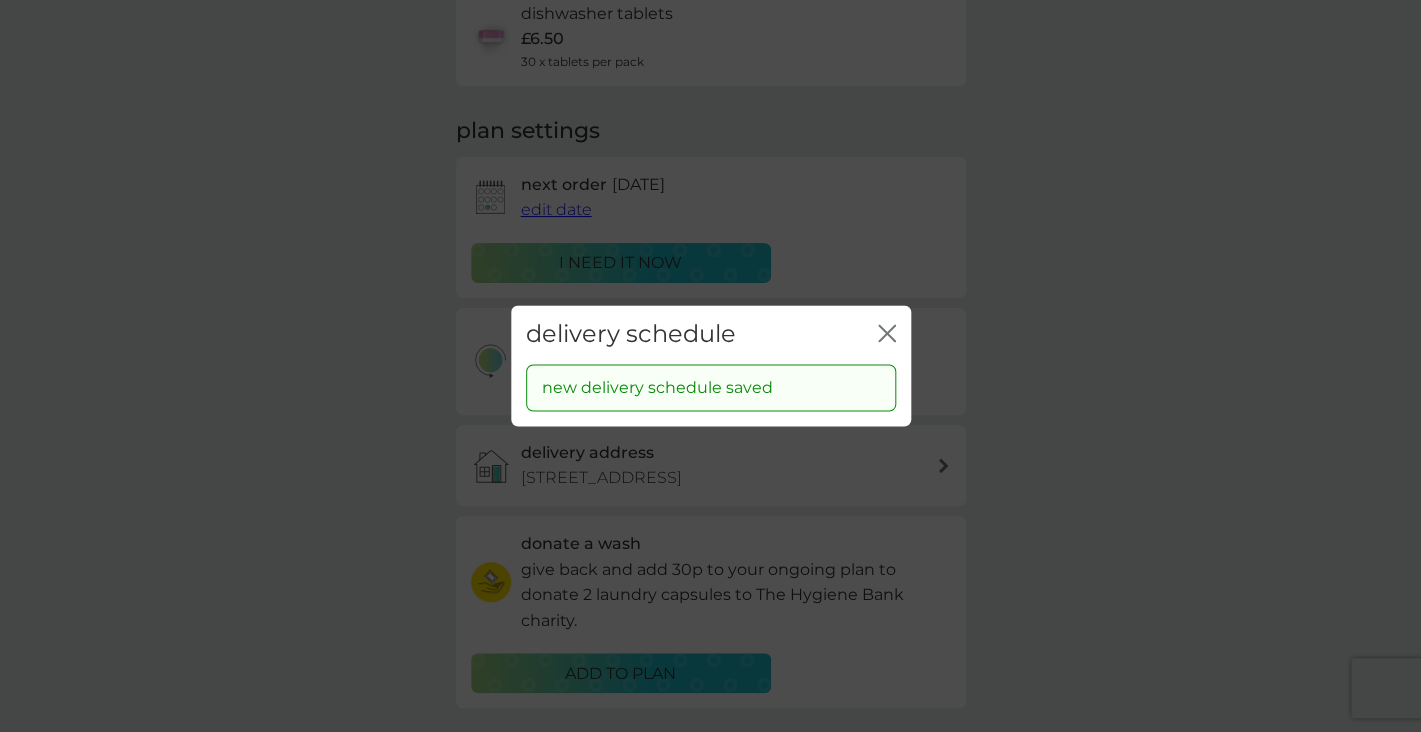 click 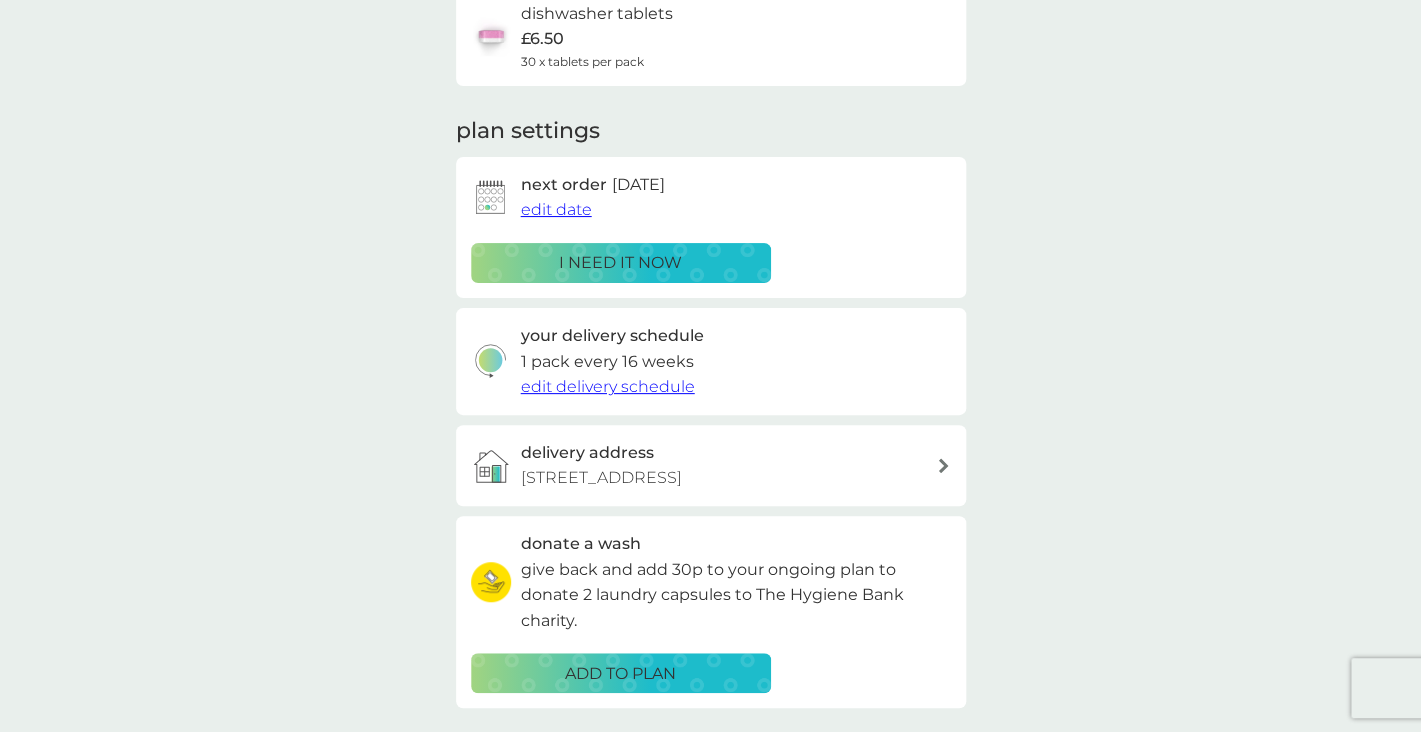 click on "edit date" at bounding box center [556, 209] 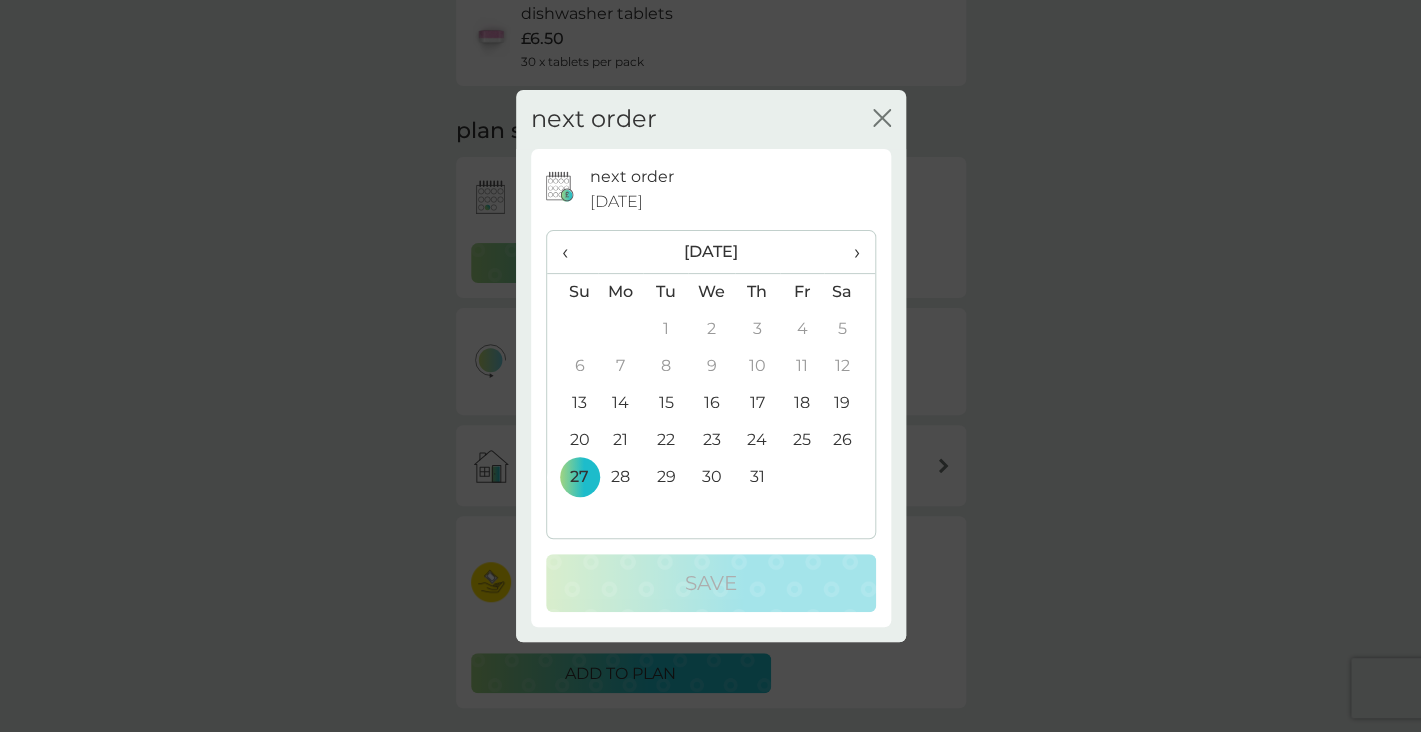 click on "›" at bounding box center (849, 252) 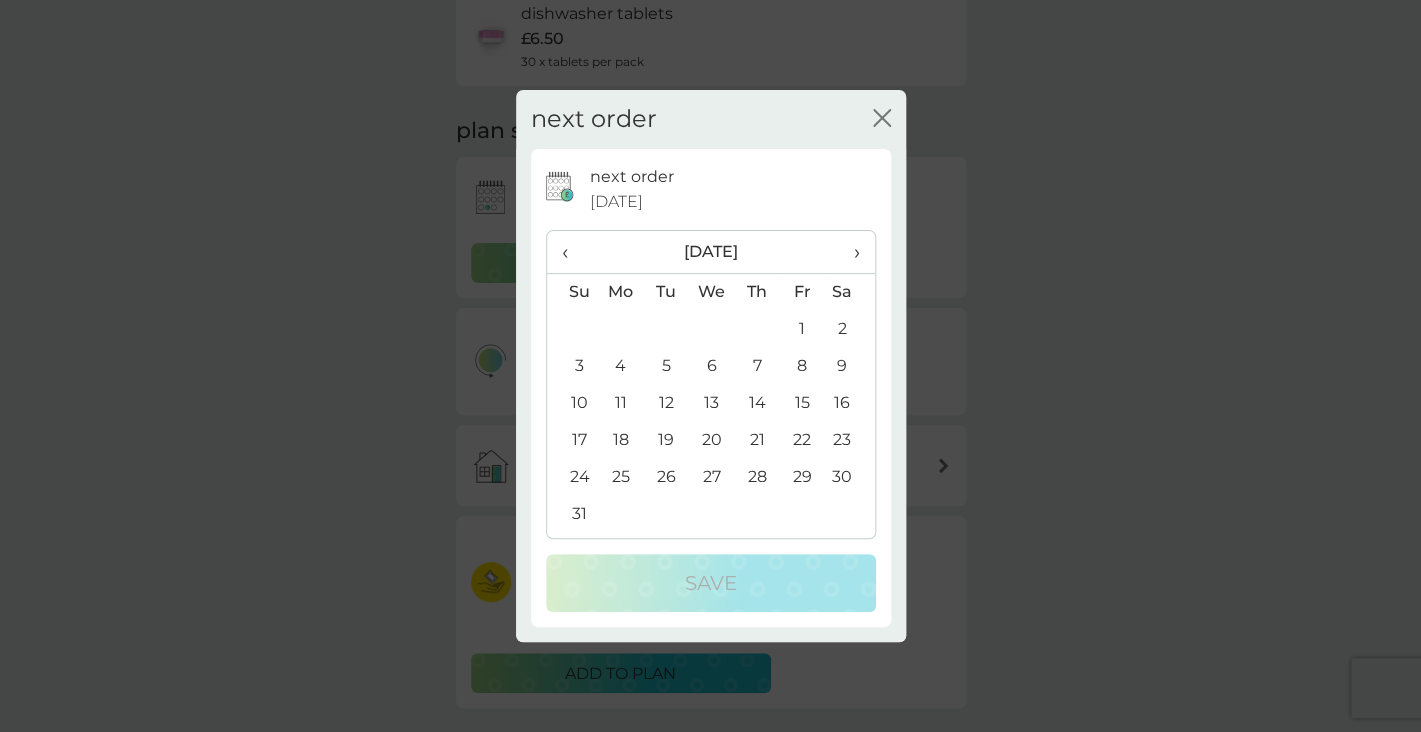 click on "14" at bounding box center [756, 403] 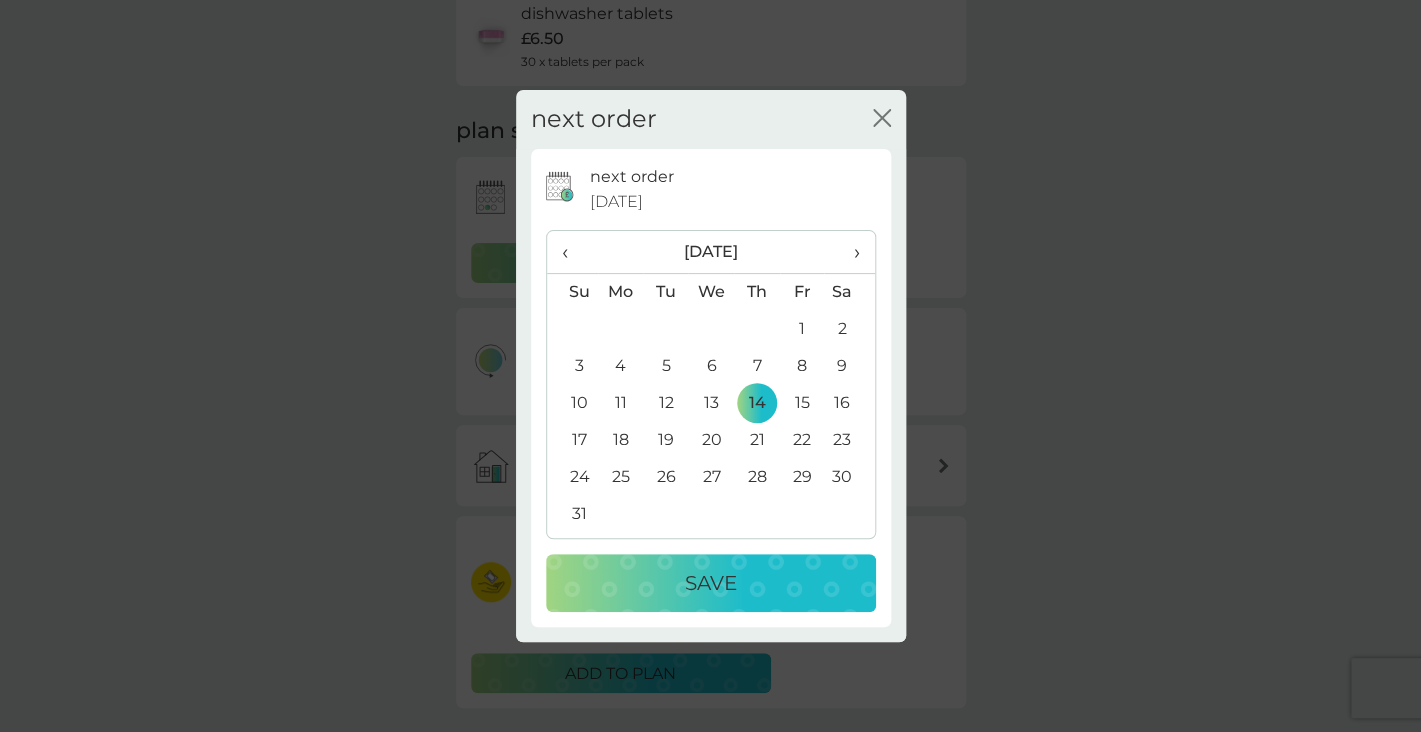 click on "Save" at bounding box center (711, 583) 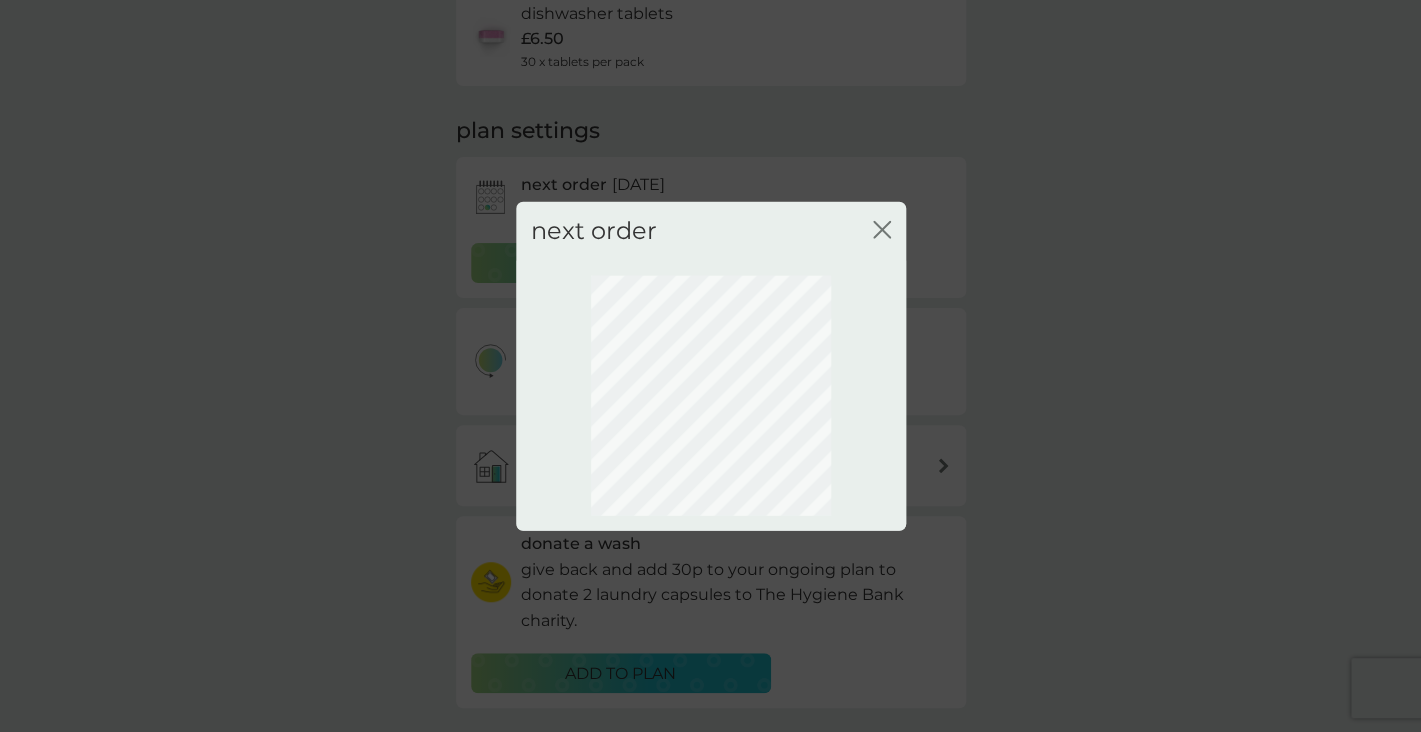 click 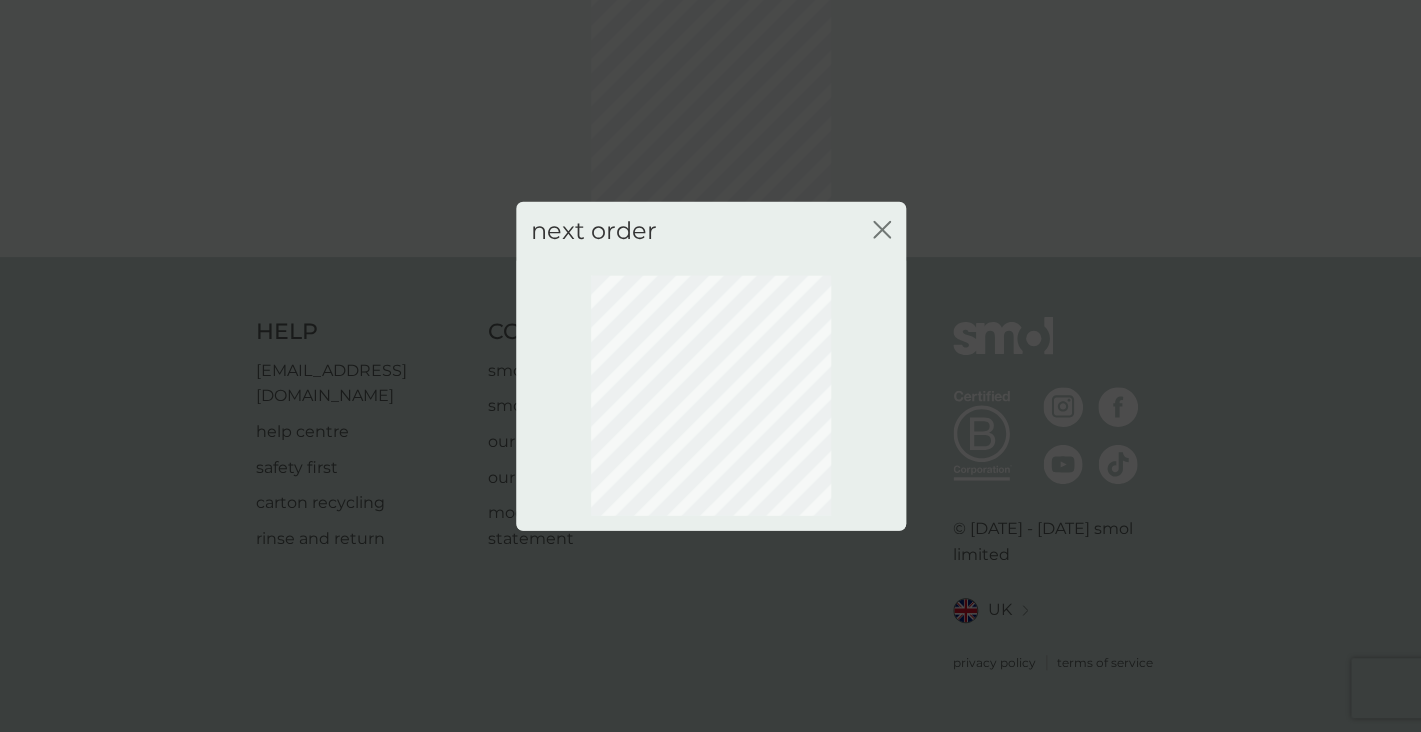 scroll, scrollTop: 106, scrollLeft: 0, axis: vertical 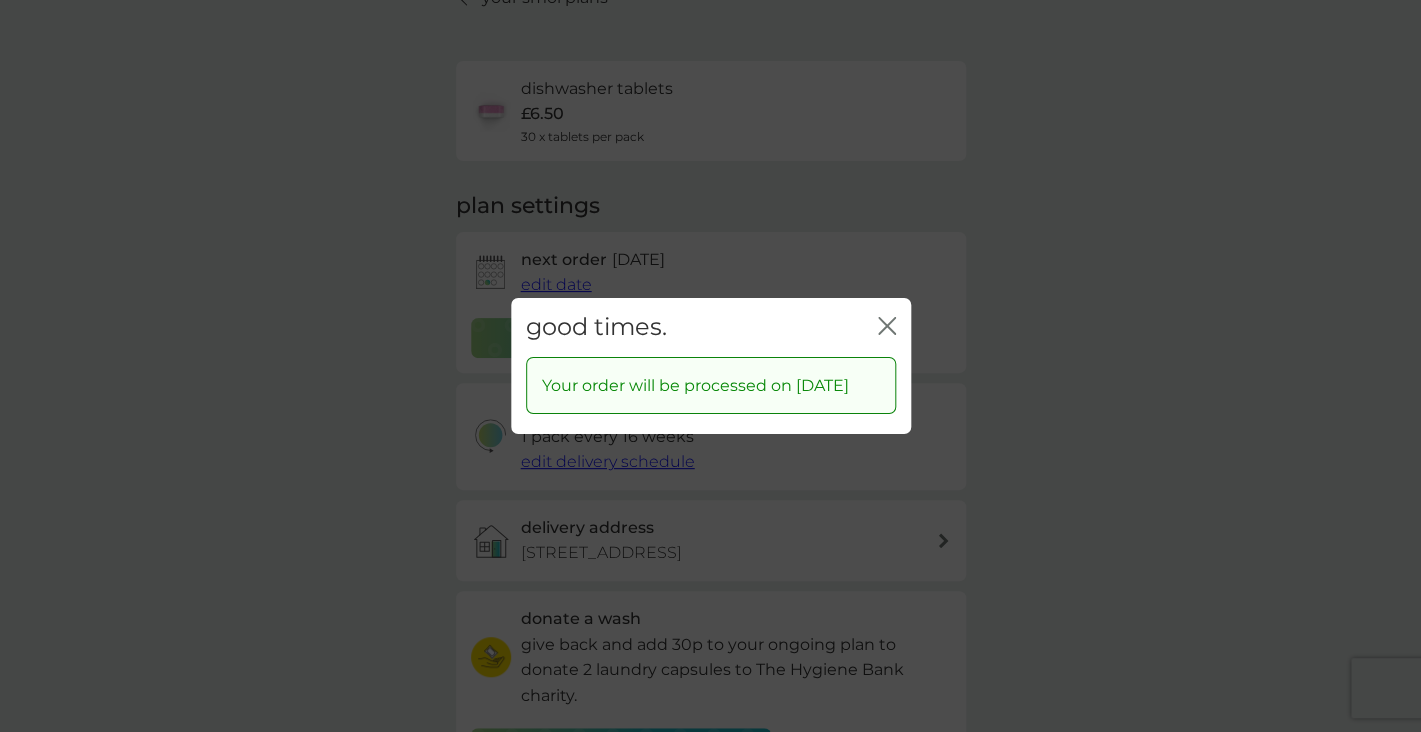 click on "close" at bounding box center (887, 327) 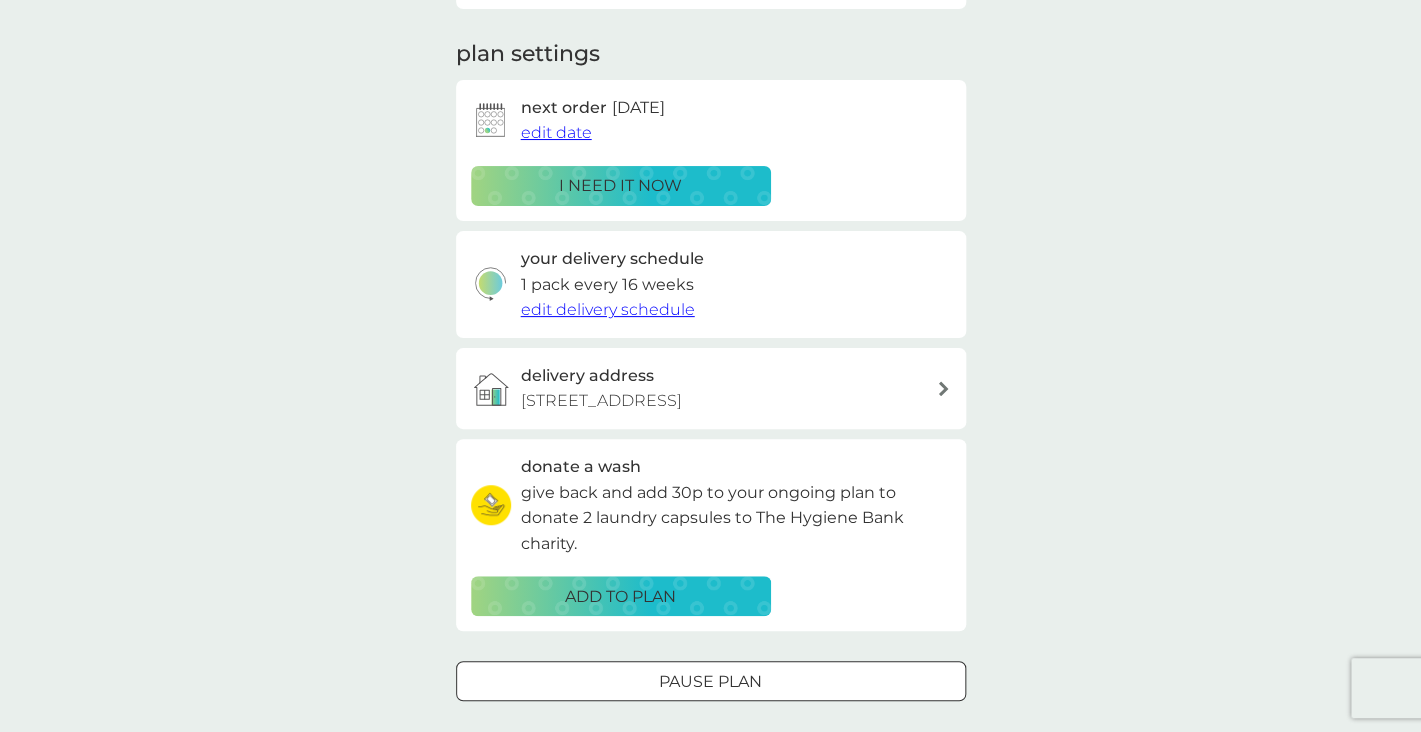 scroll, scrollTop: 0, scrollLeft: 0, axis: both 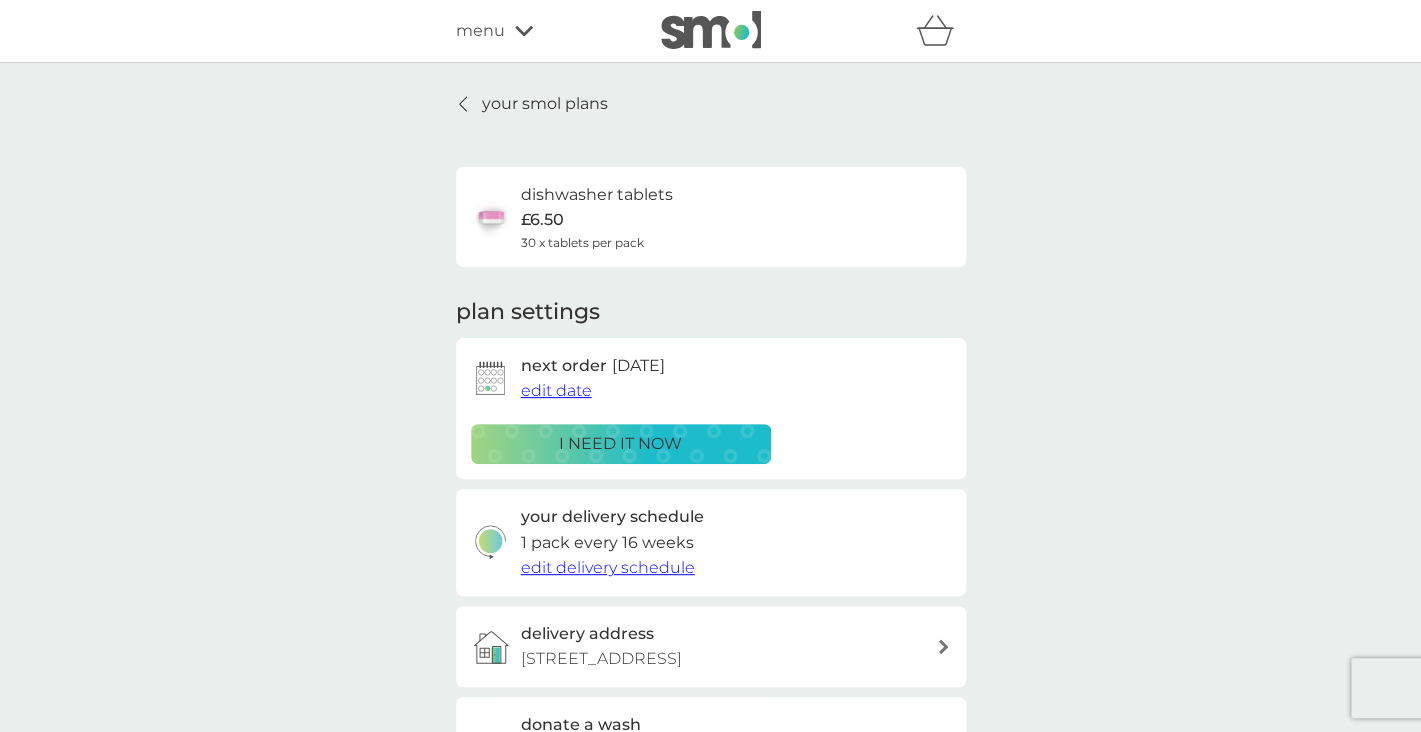 click on "your smol plans" at bounding box center (532, 104) 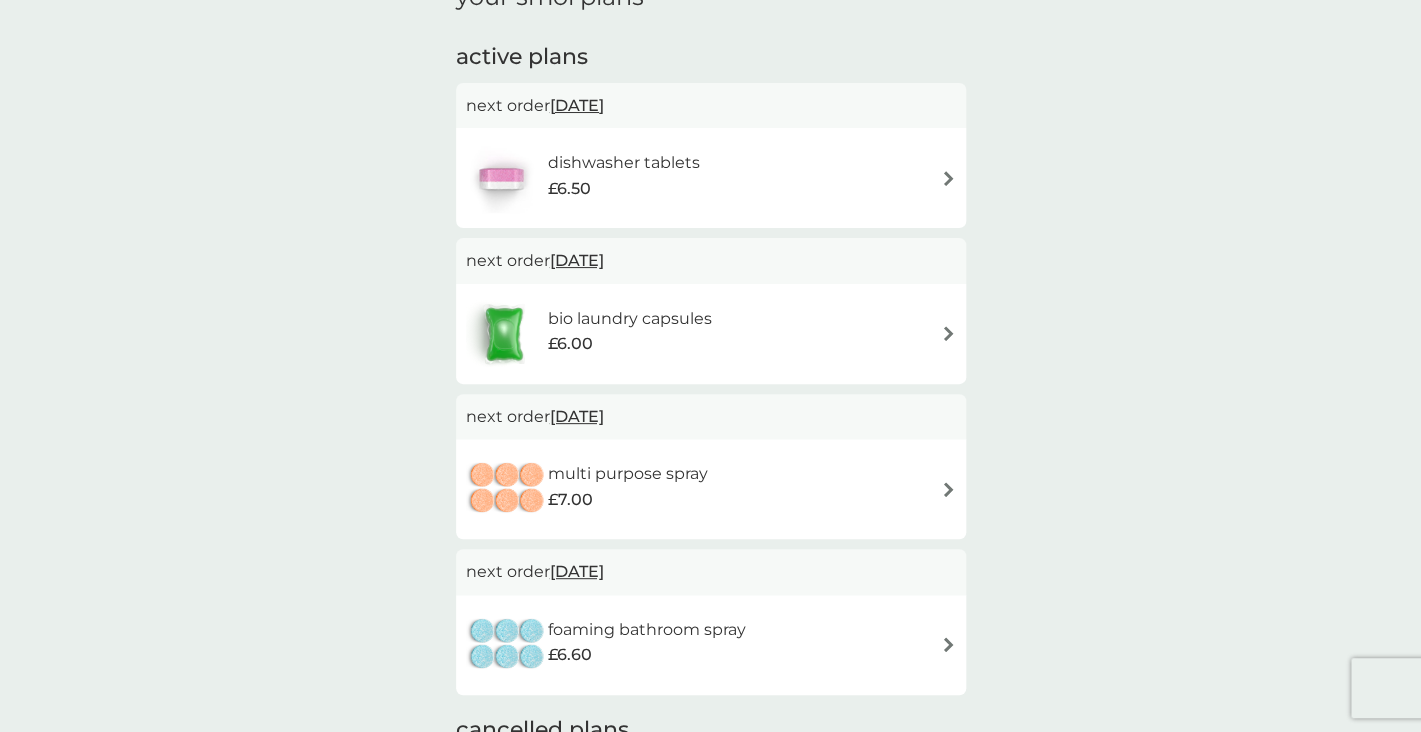 scroll, scrollTop: 0, scrollLeft: 0, axis: both 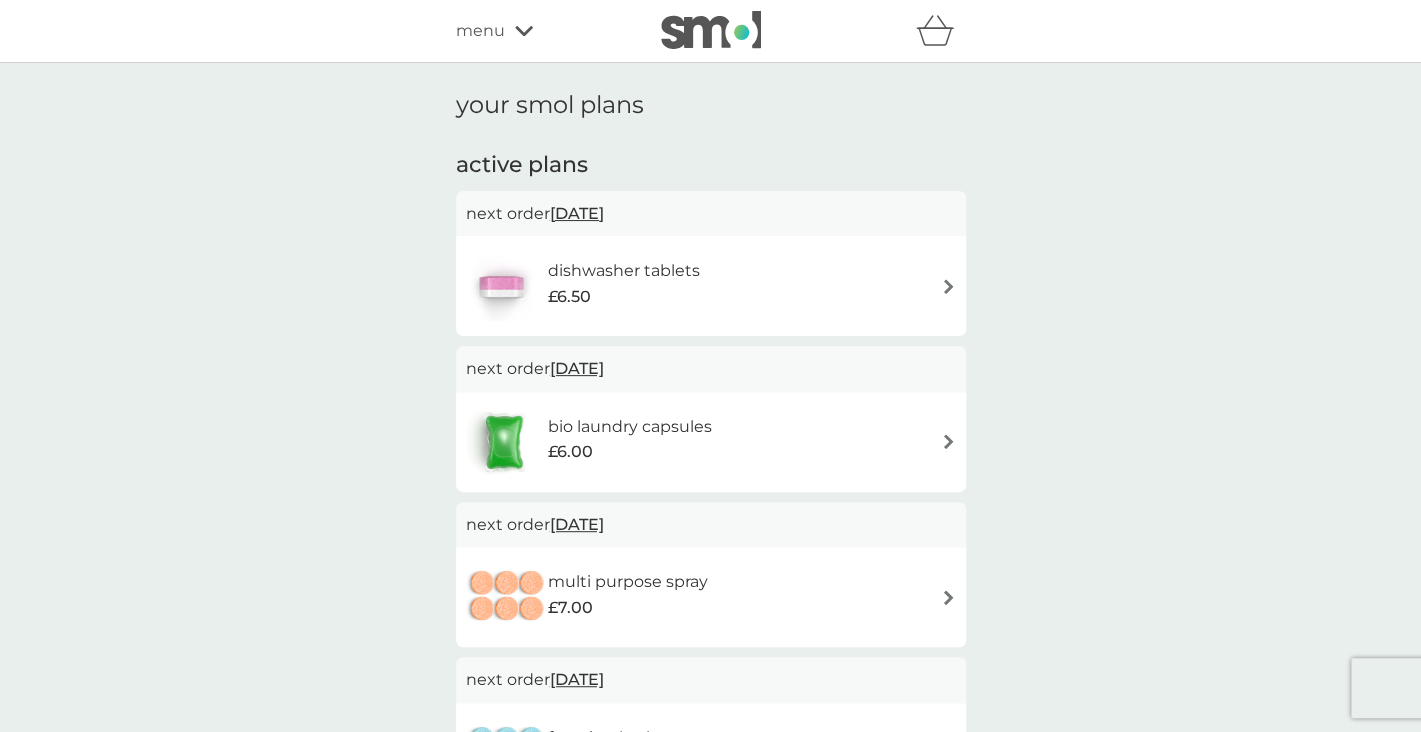 click on "bio laundry capsules £6.00" at bounding box center [711, 442] 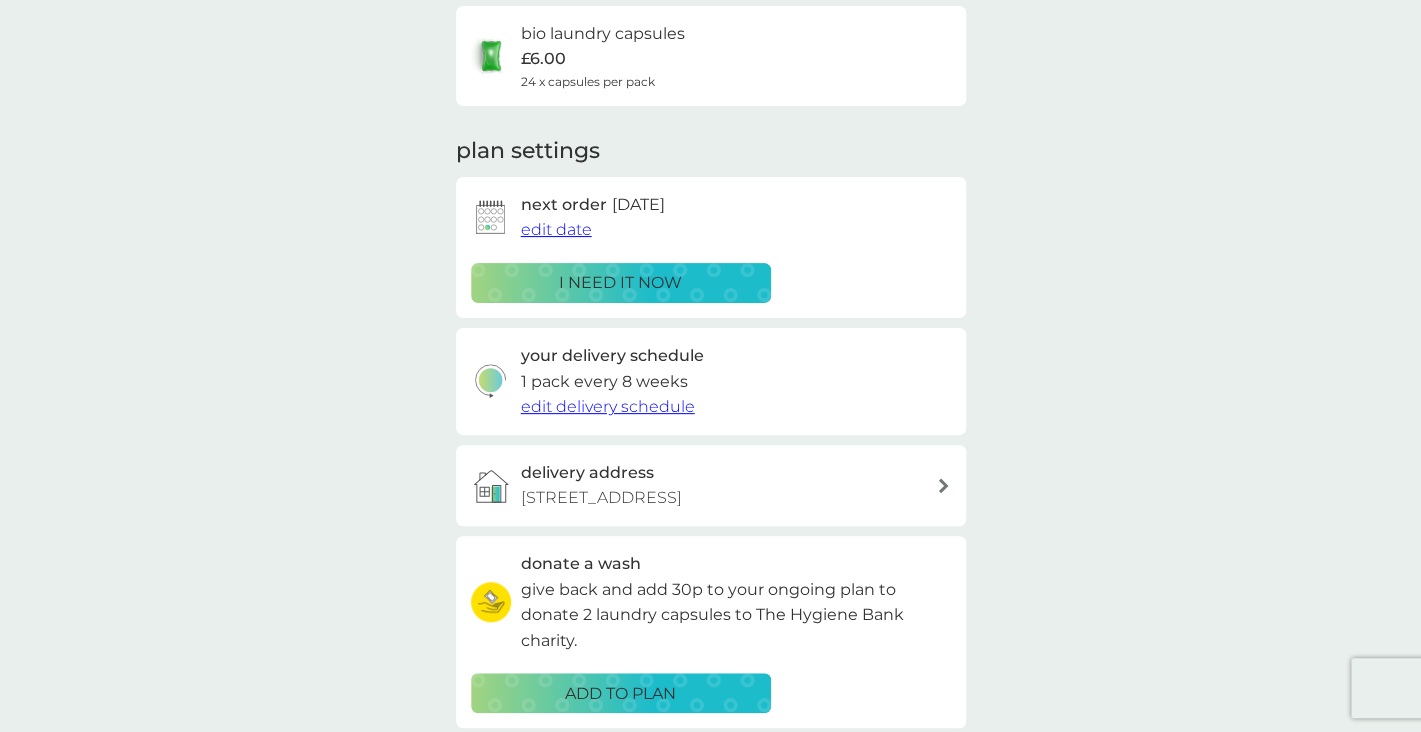 scroll, scrollTop: 0, scrollLeft: 0, axis: both 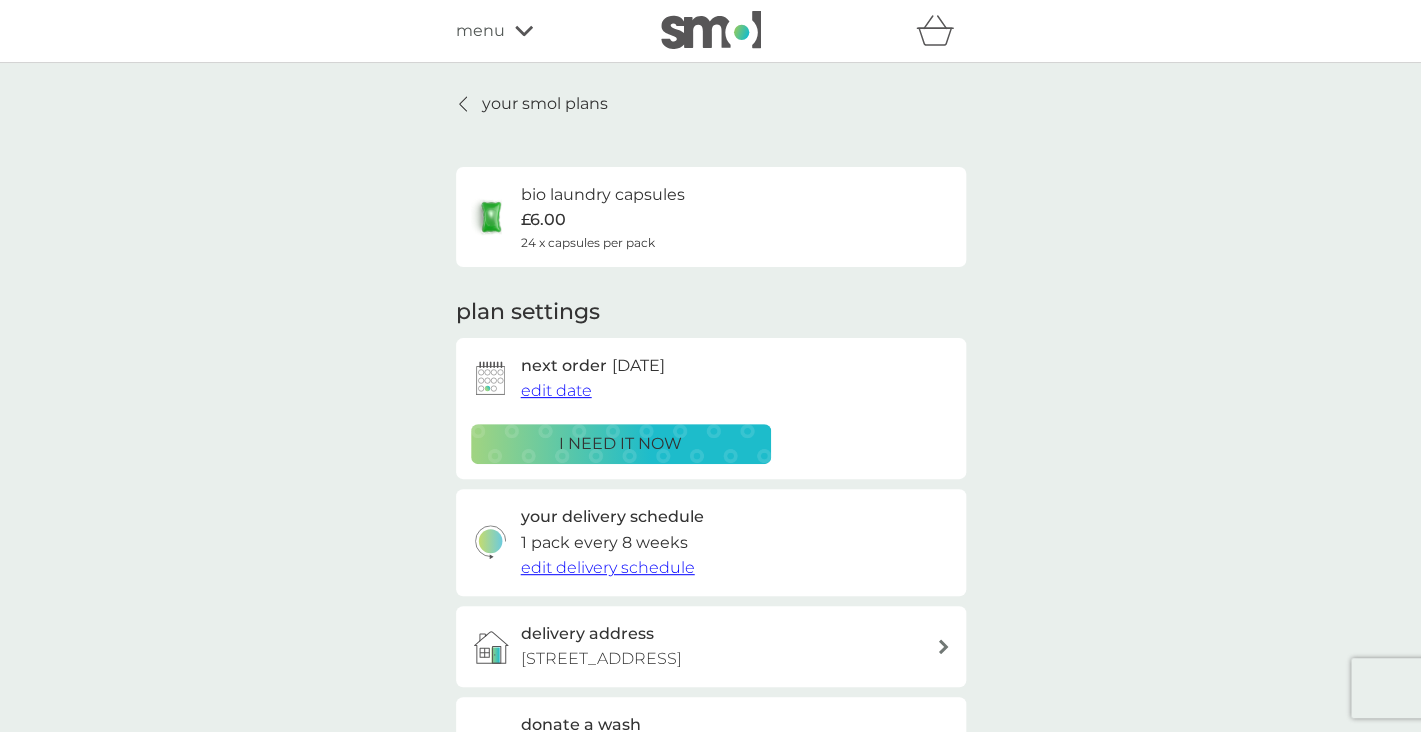 click on "bio laundry capsules" at bounding box center (603, 195) 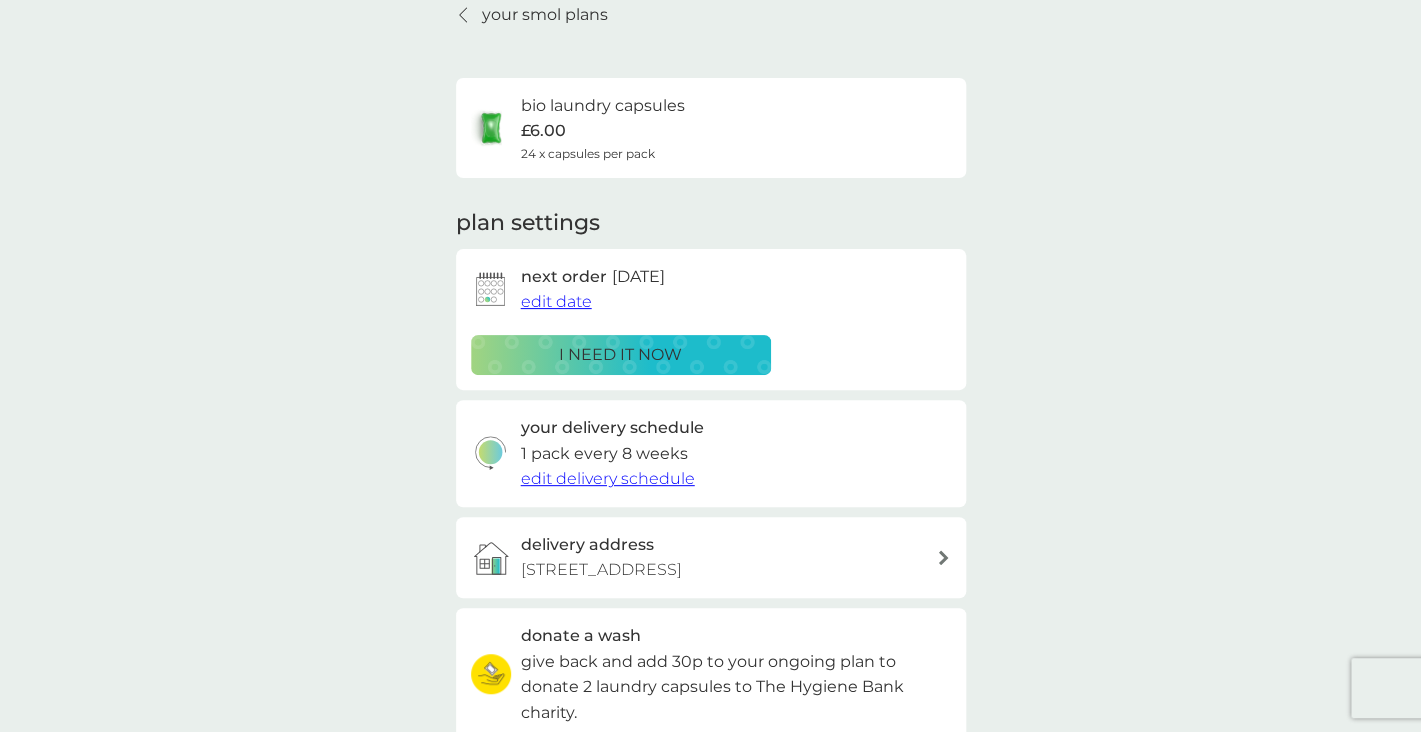 scroll, scrollTop: 209, scrollLeft: 0, axis: vertical 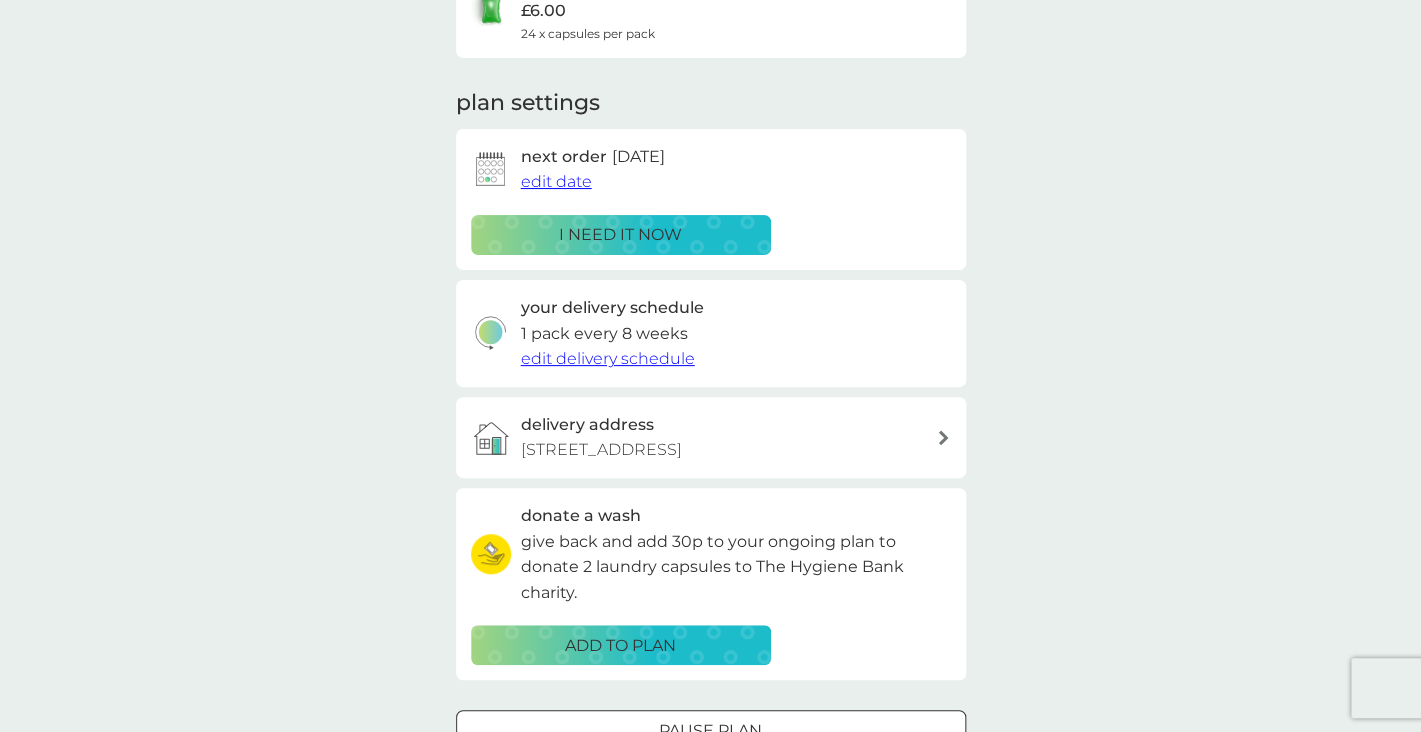 click on "edit delivery schedule" at bounding box center [608, 358] 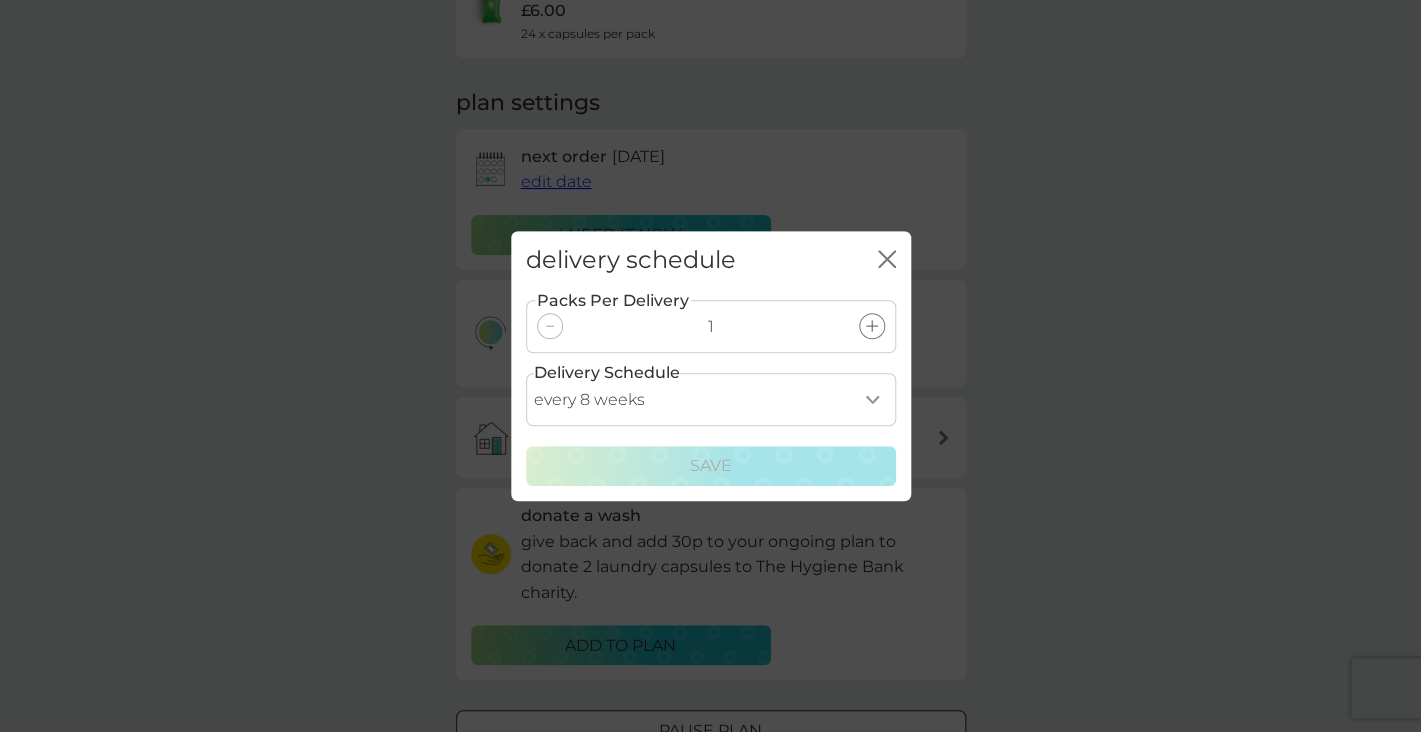 select on "112" 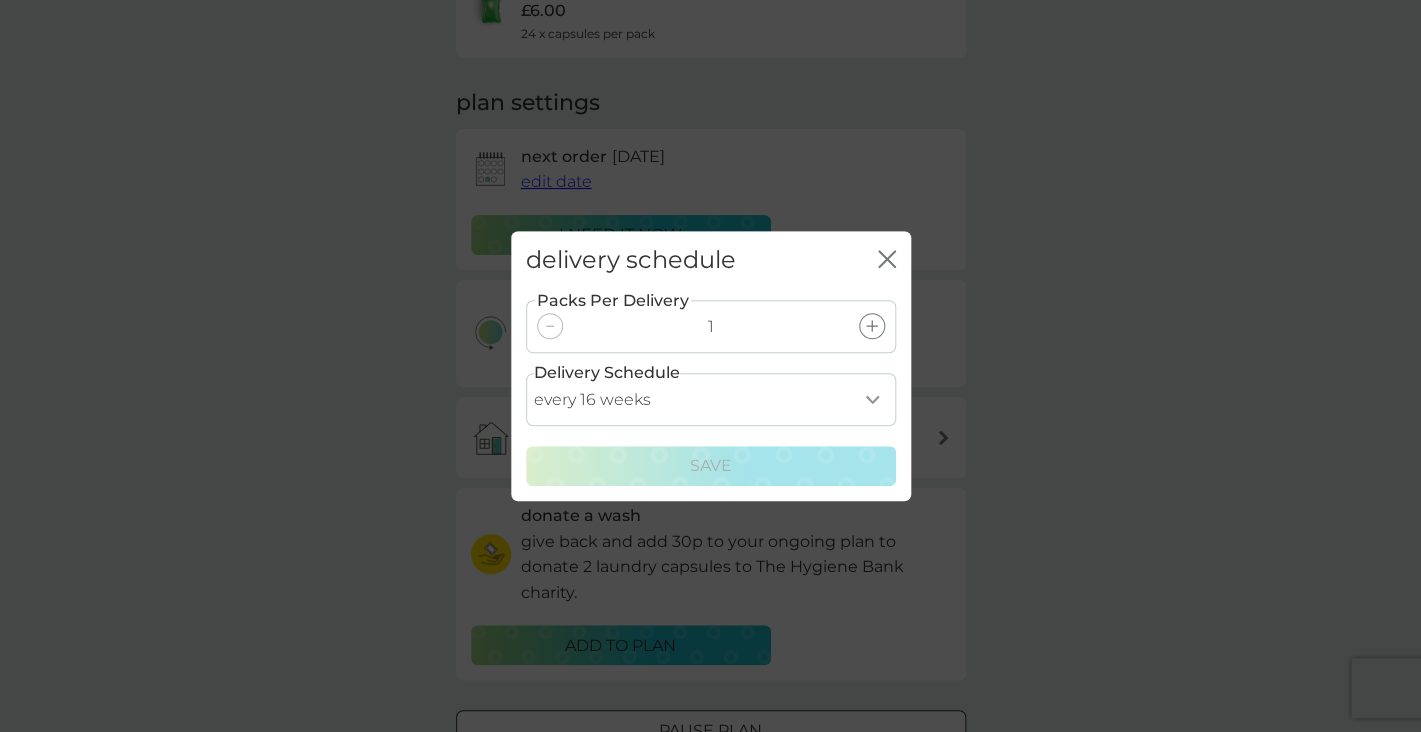 click on "every 16 weeks" at bounding box center (0, 0) 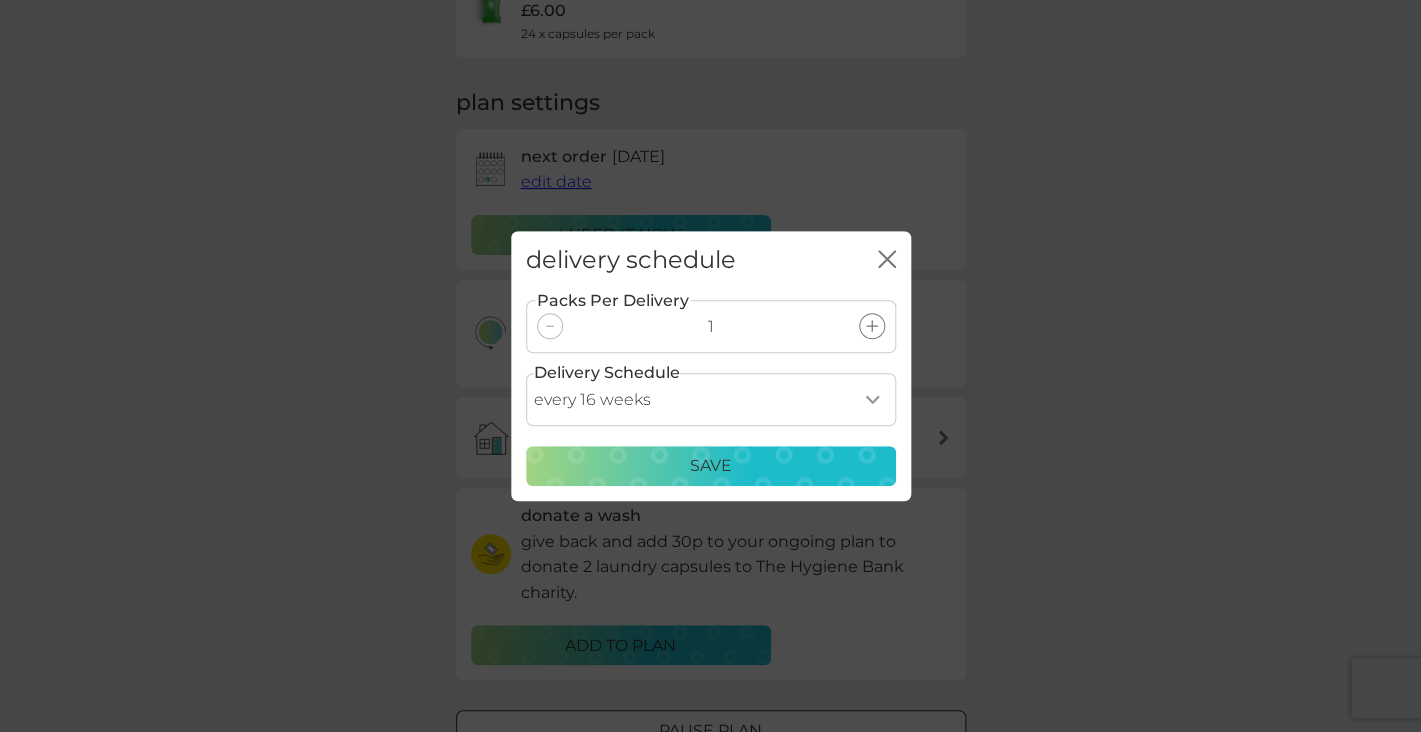 click on "Save" at bounding box center (711, 466) 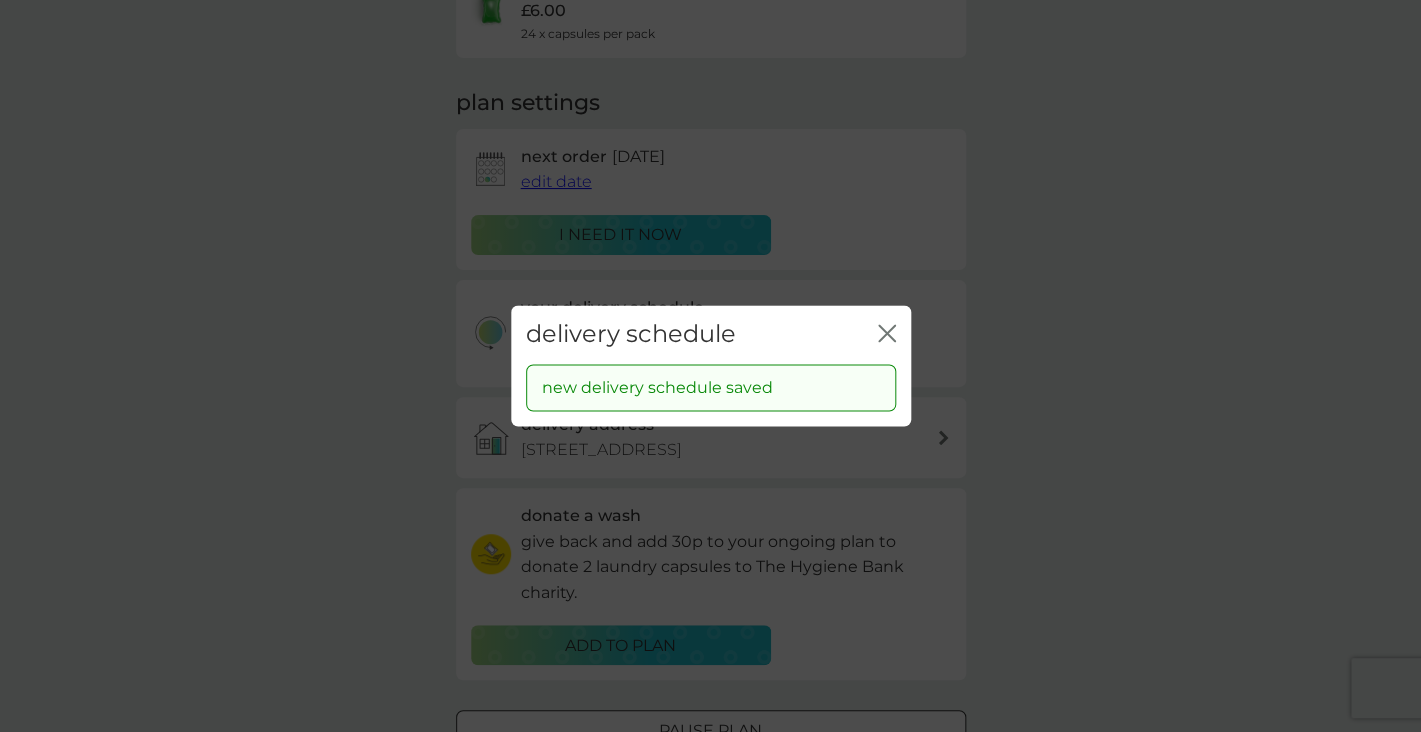 click on "close" 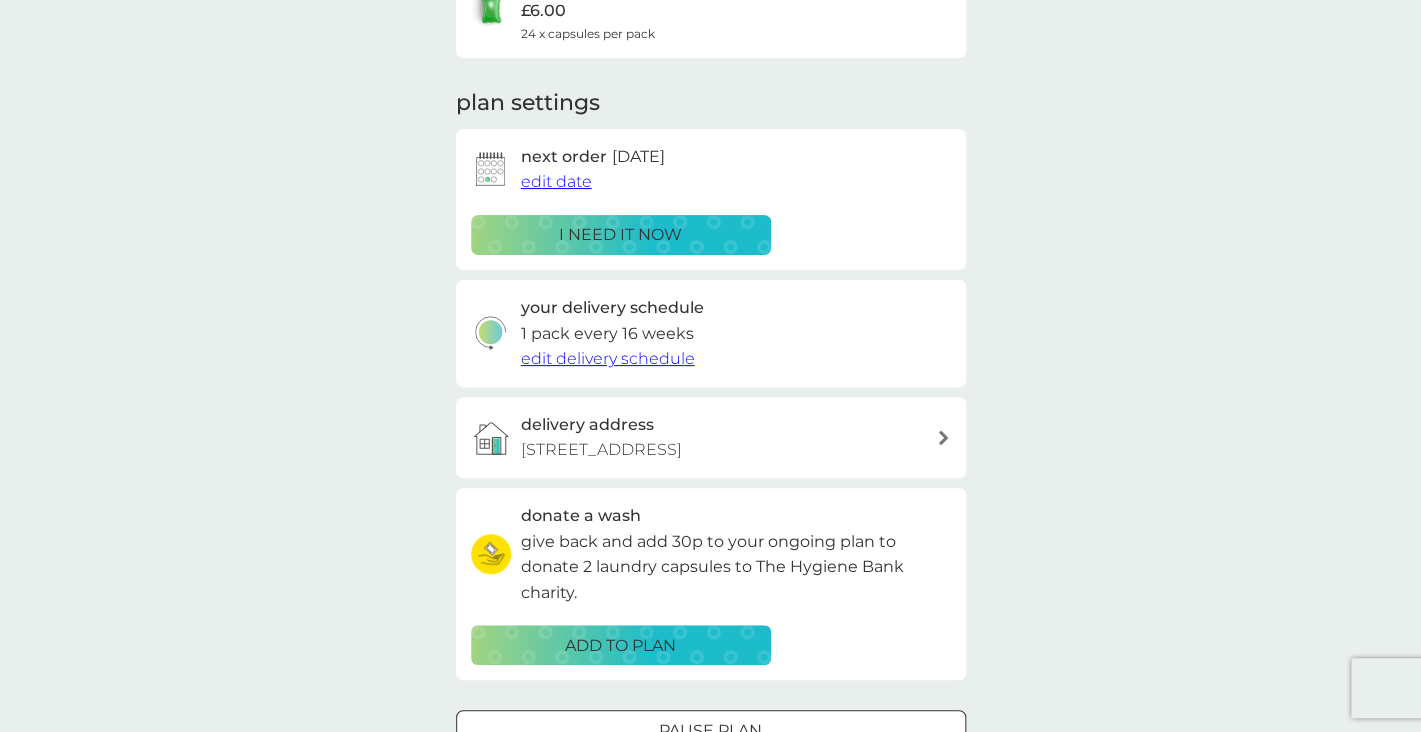 scroll, scrollTop: 0, scrollLeft: 0, axis: both 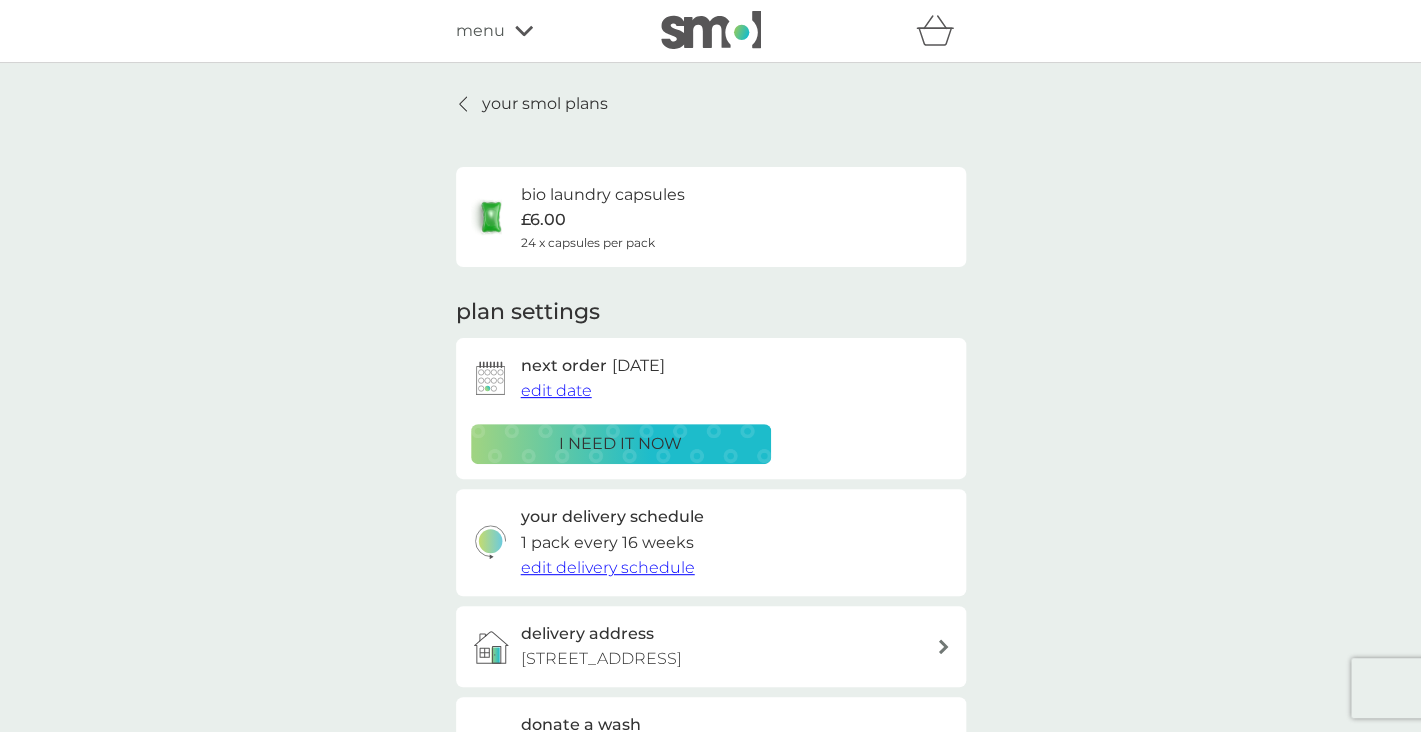 click on "menu" at bounding box center [480, 31] 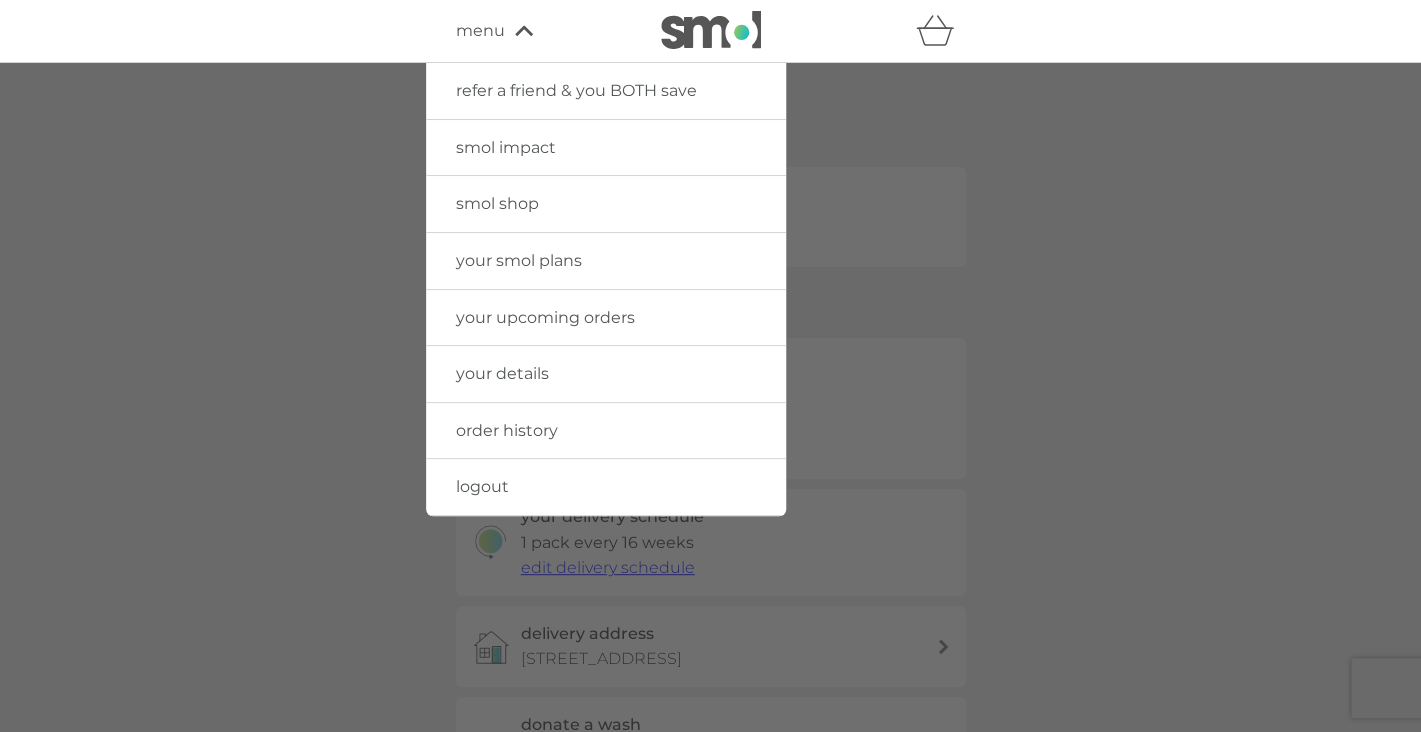 click on "your smol plans" at bounding box center [519, 260] 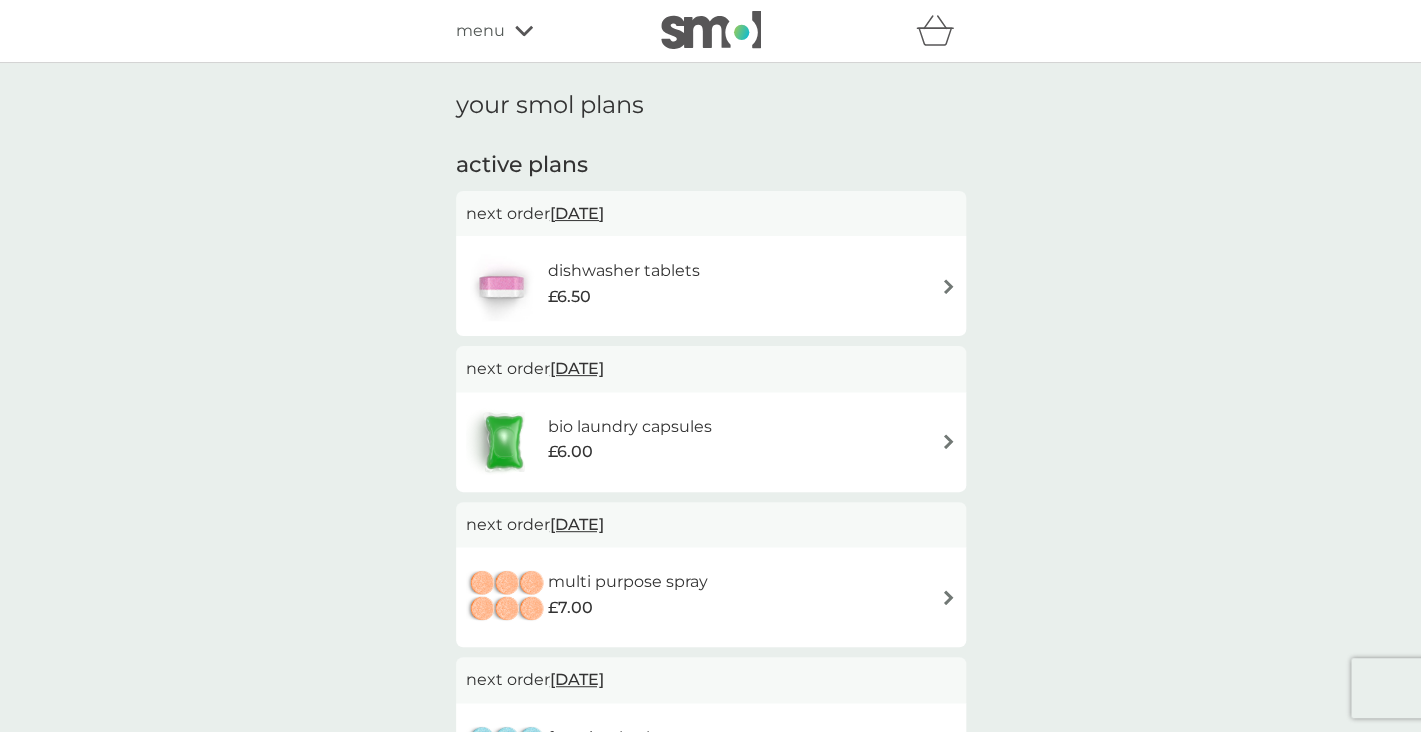 click on "menu" at bounding box center (480, 31) 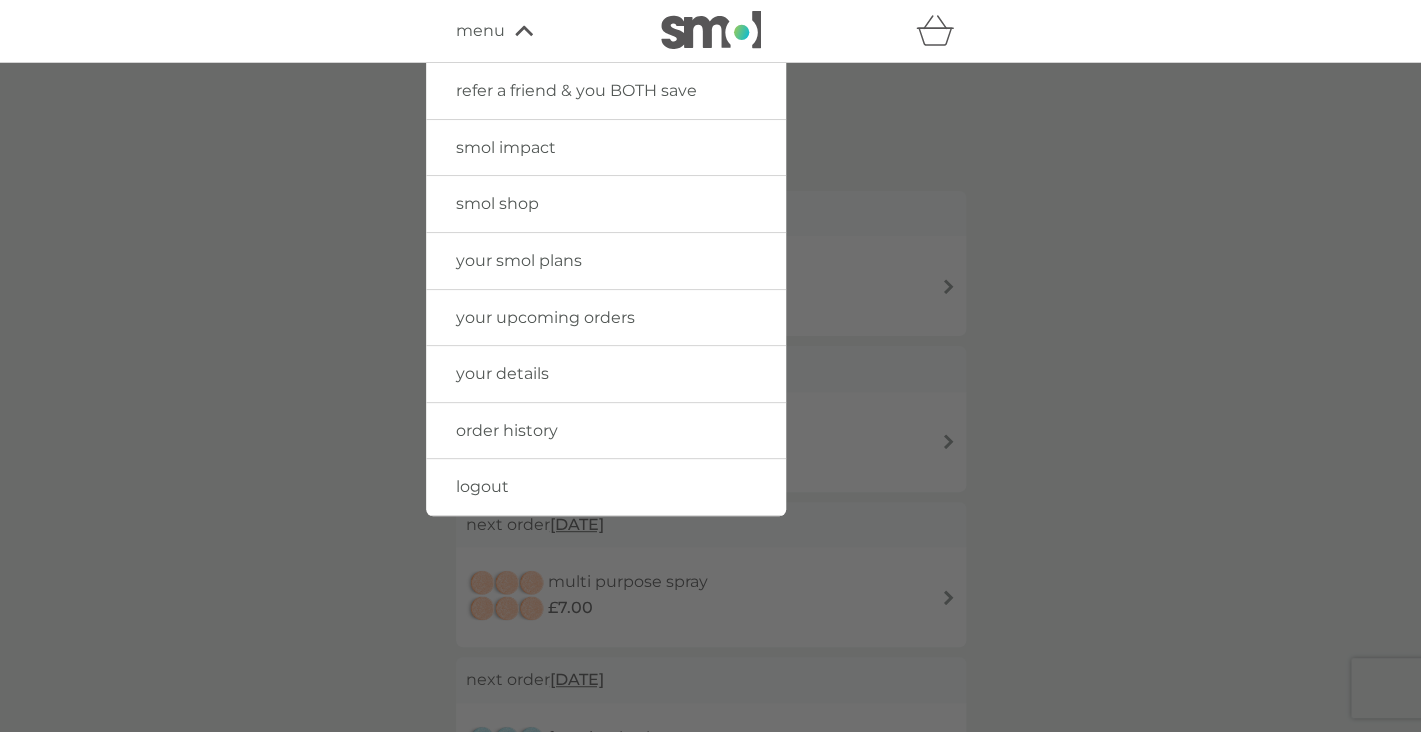 click on "your upcoming orders" at bounding box center (545, 317) 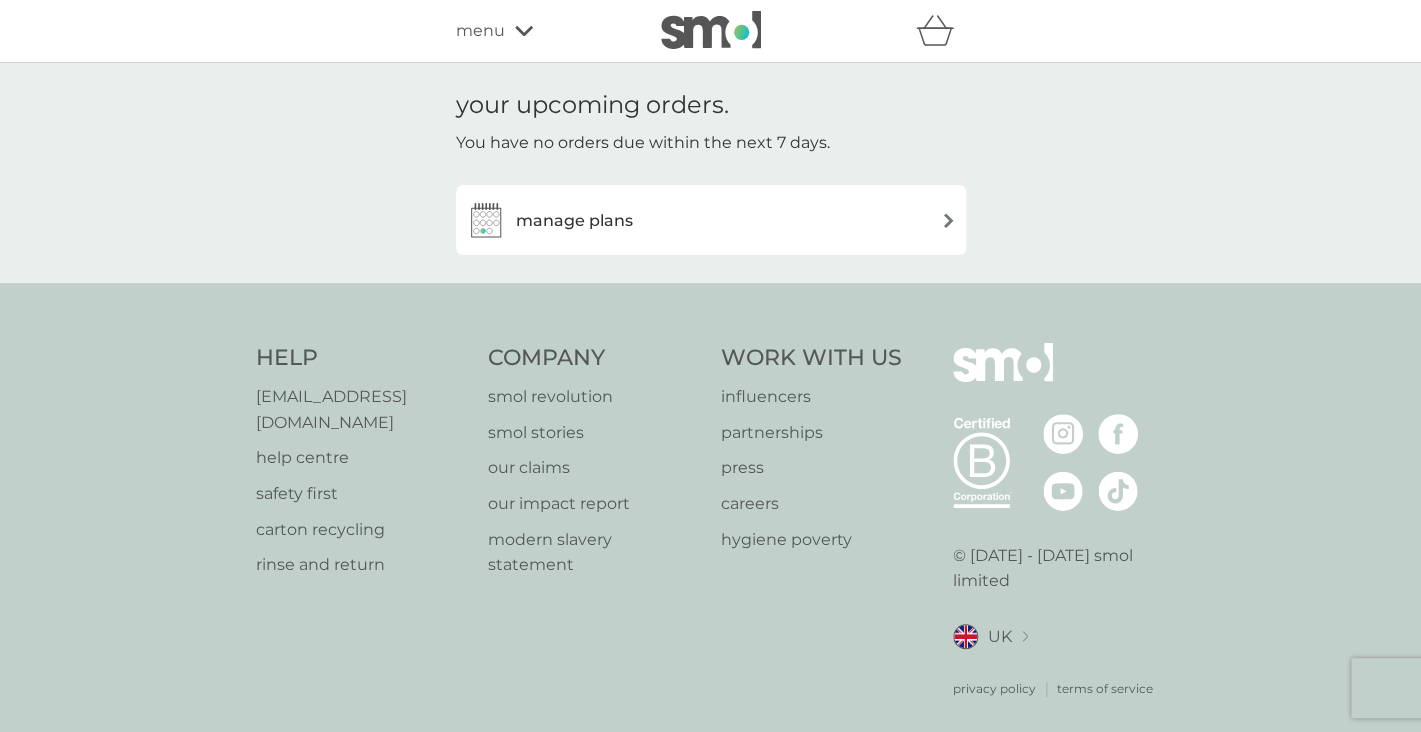 click on "manage plans" at bounding box center (549, 220) 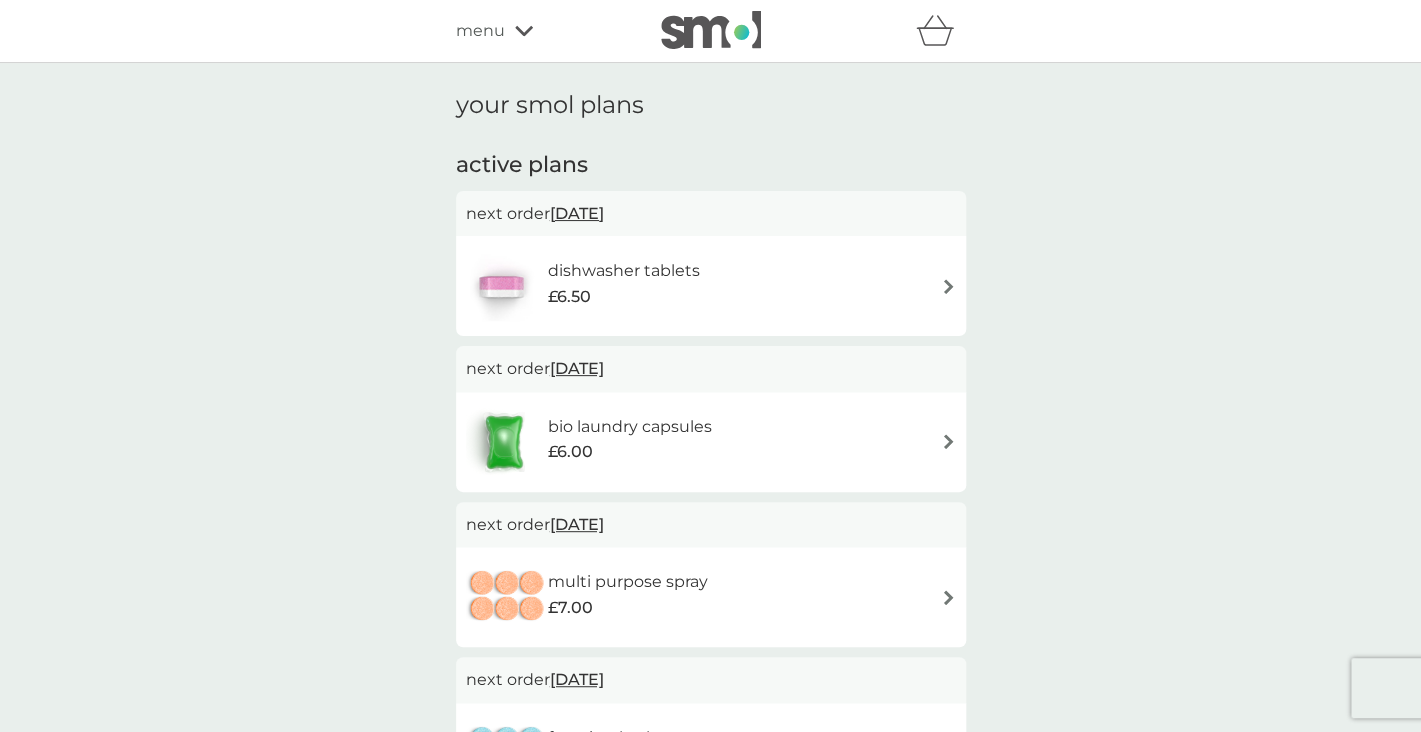 click on "menu" at bounding box center [480, 31] 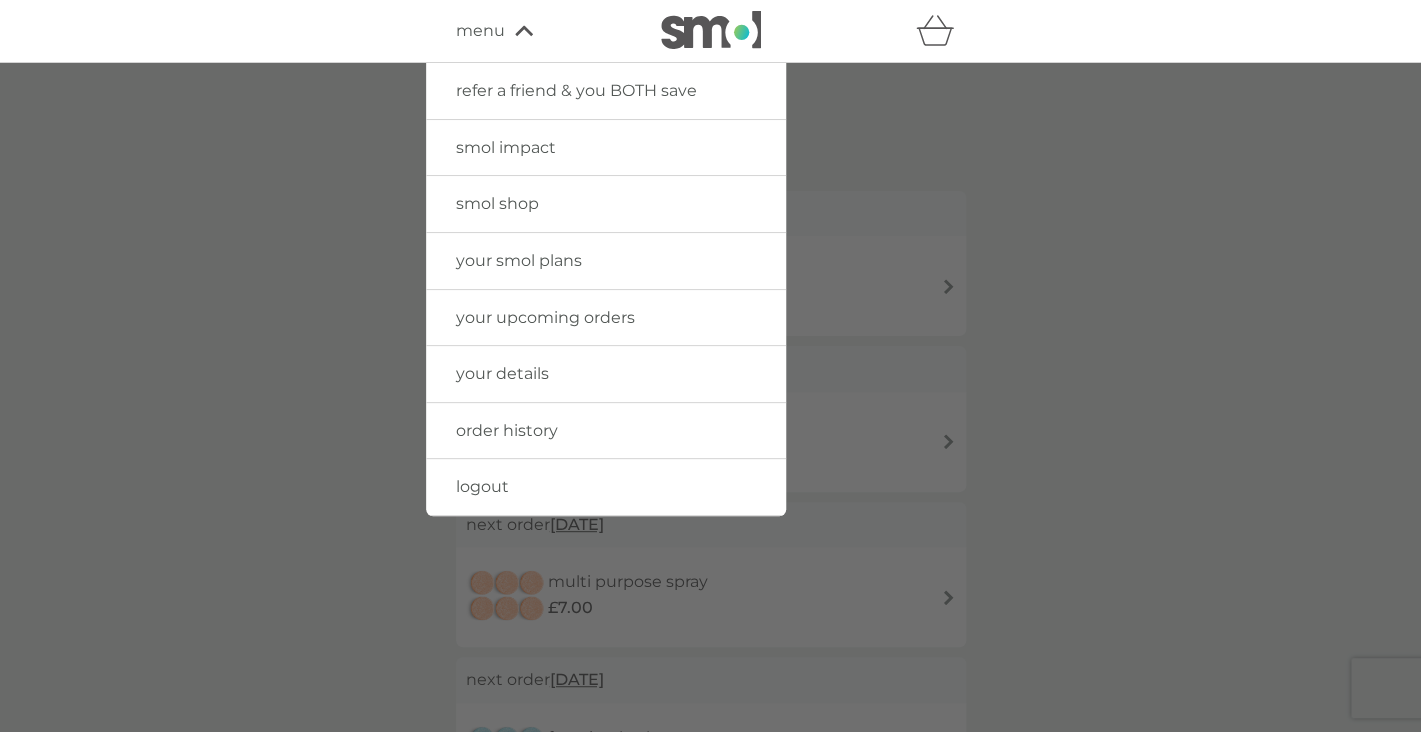 click on "your details" at bounding box center (502, 373) 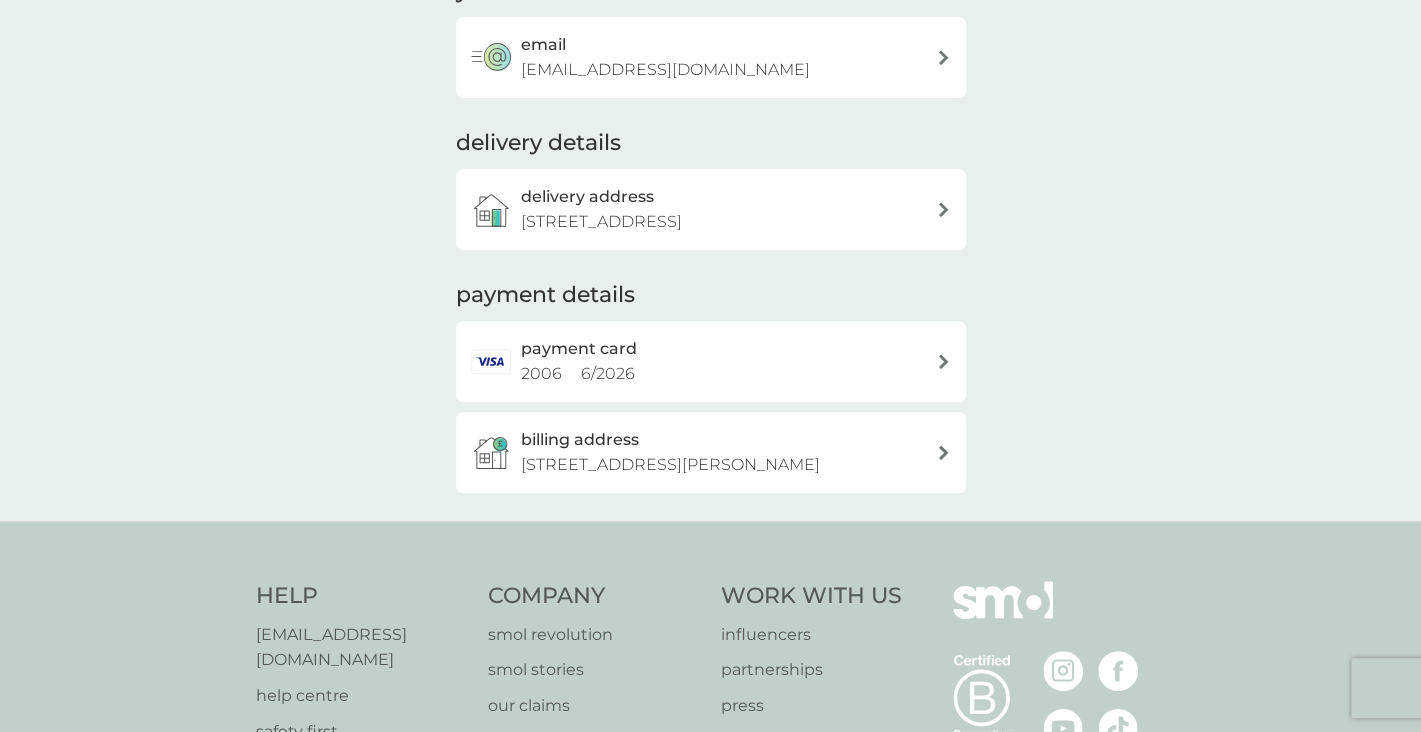 scroll, scrollTop: 0, scrollLeft: 0, axis: both 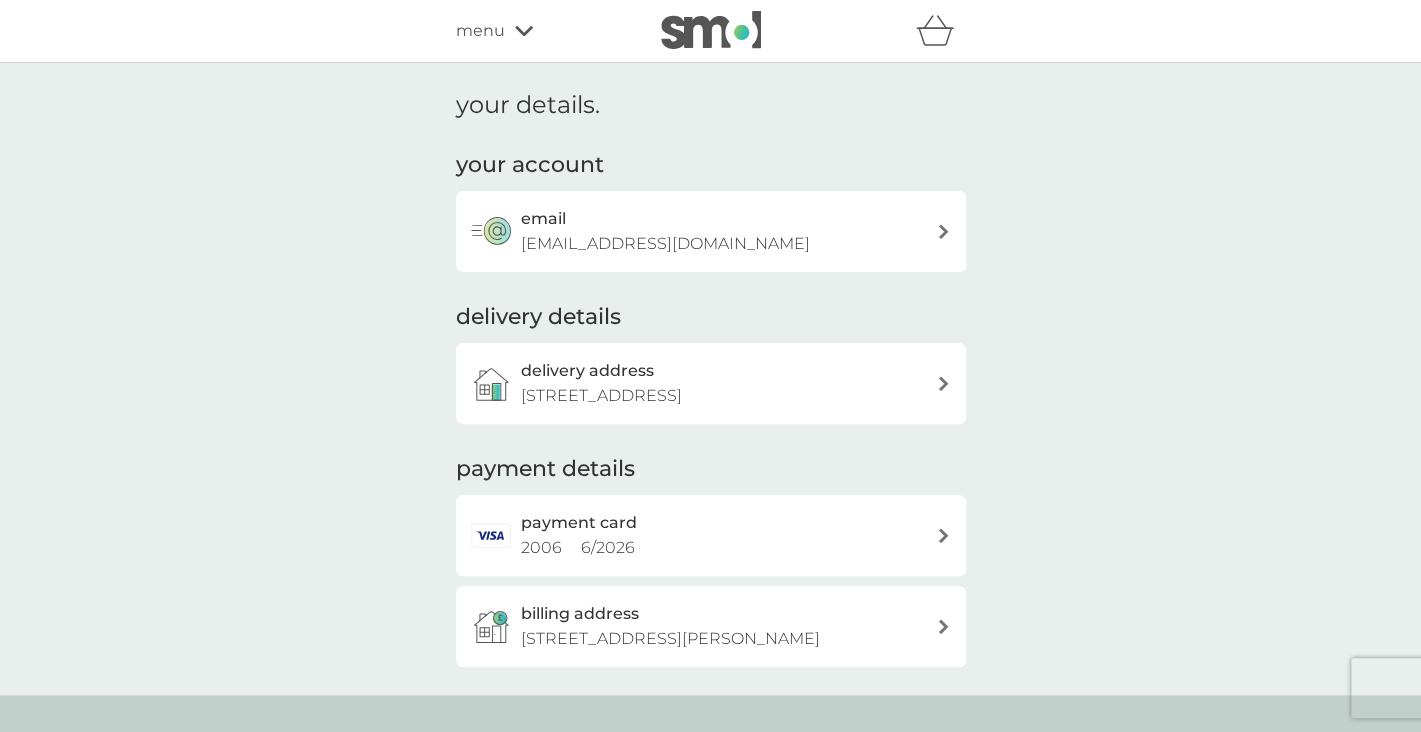 click on "menu" at bounding box center (480, 31) 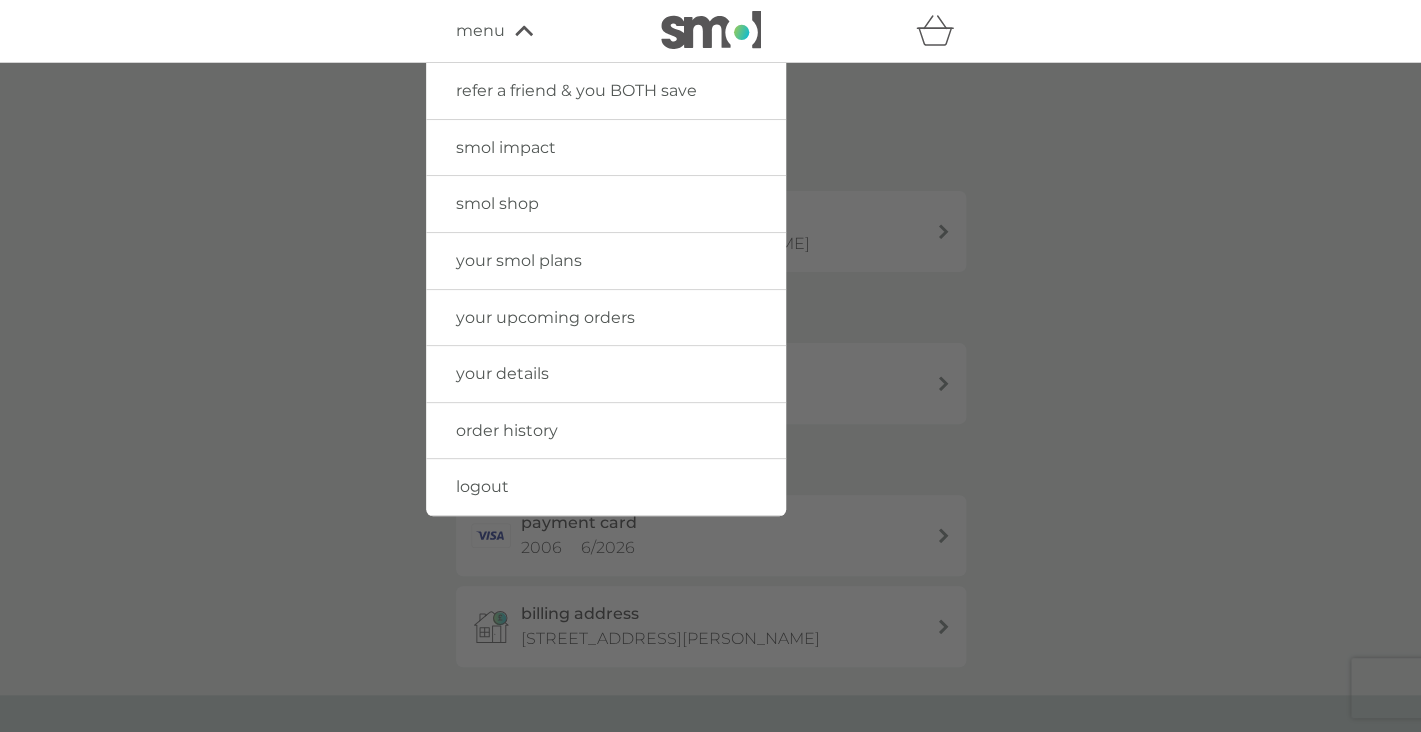 click at bounding box center [710, 429] 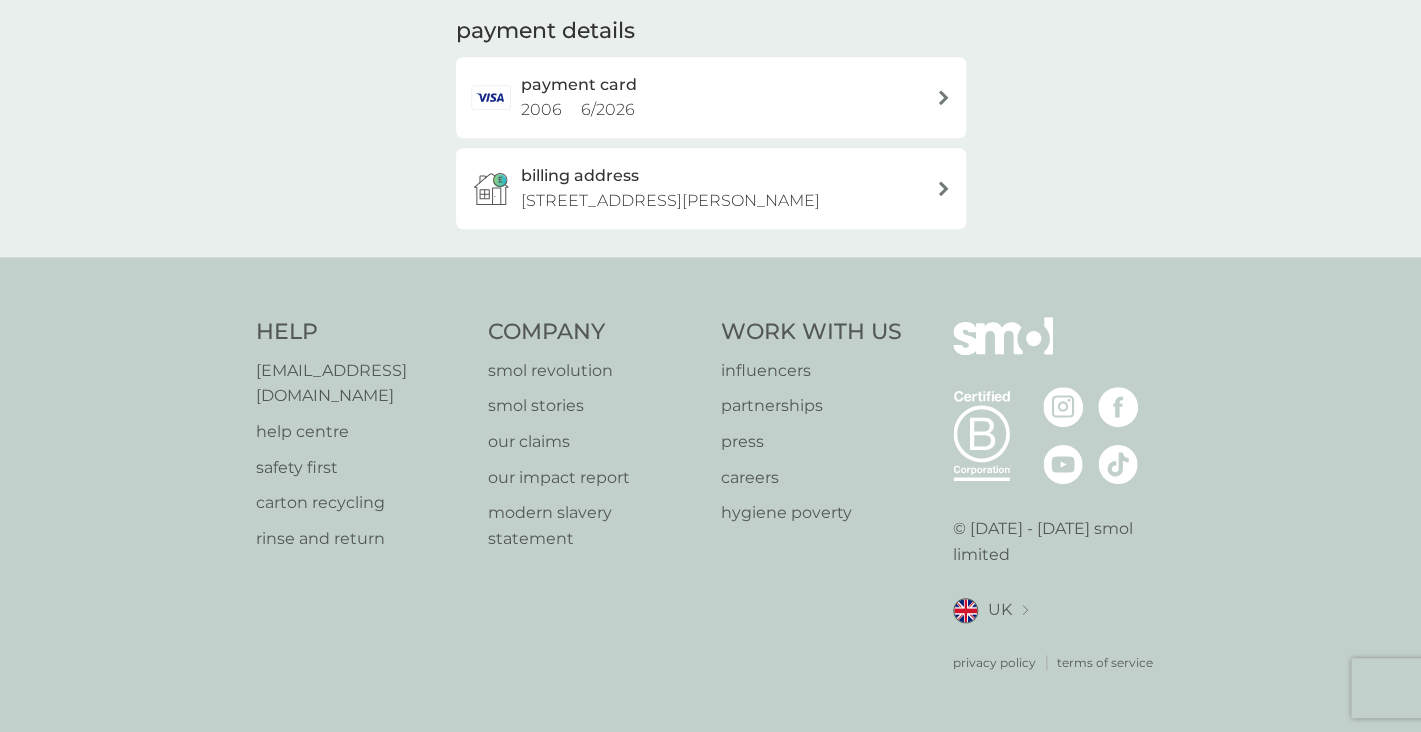 scroll, scrollTop: 0, scrollLeft: 0, axis: both 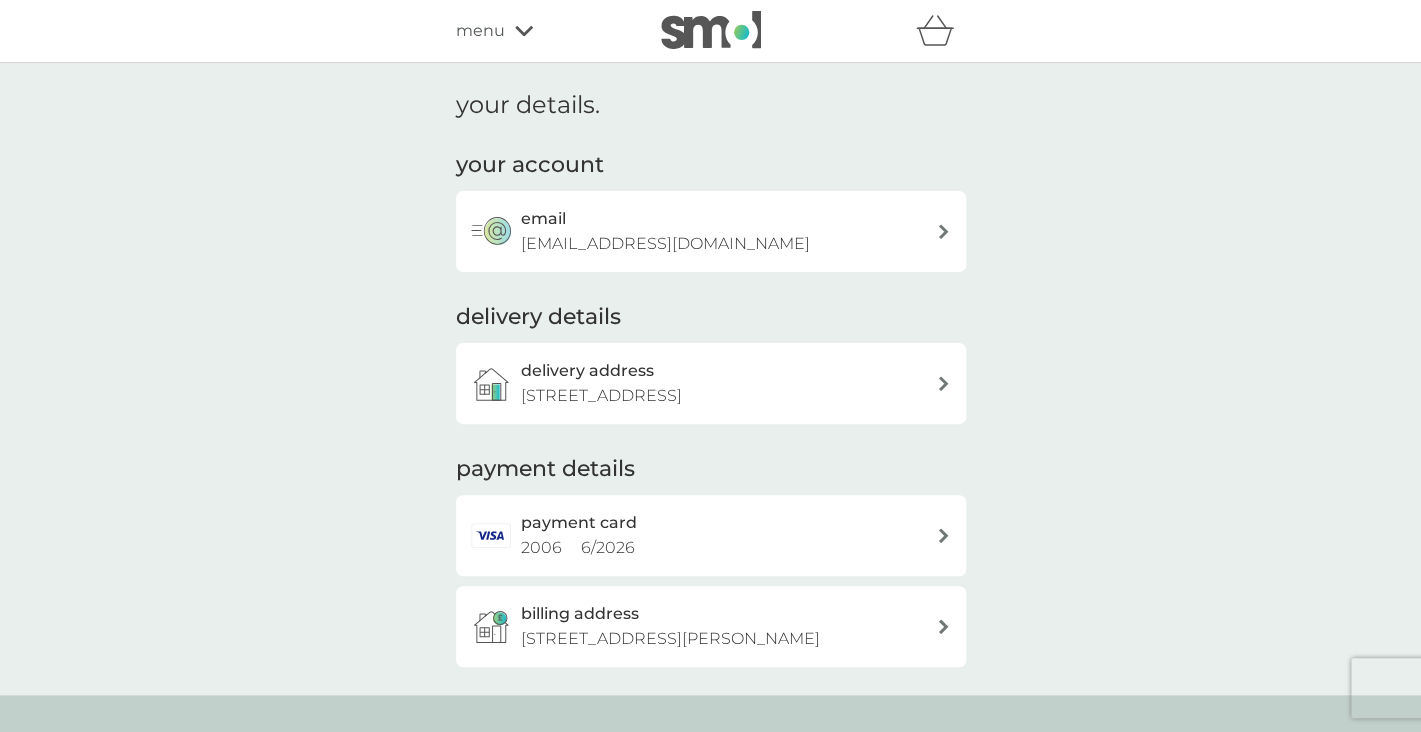 click at bounding box center (711, 30) 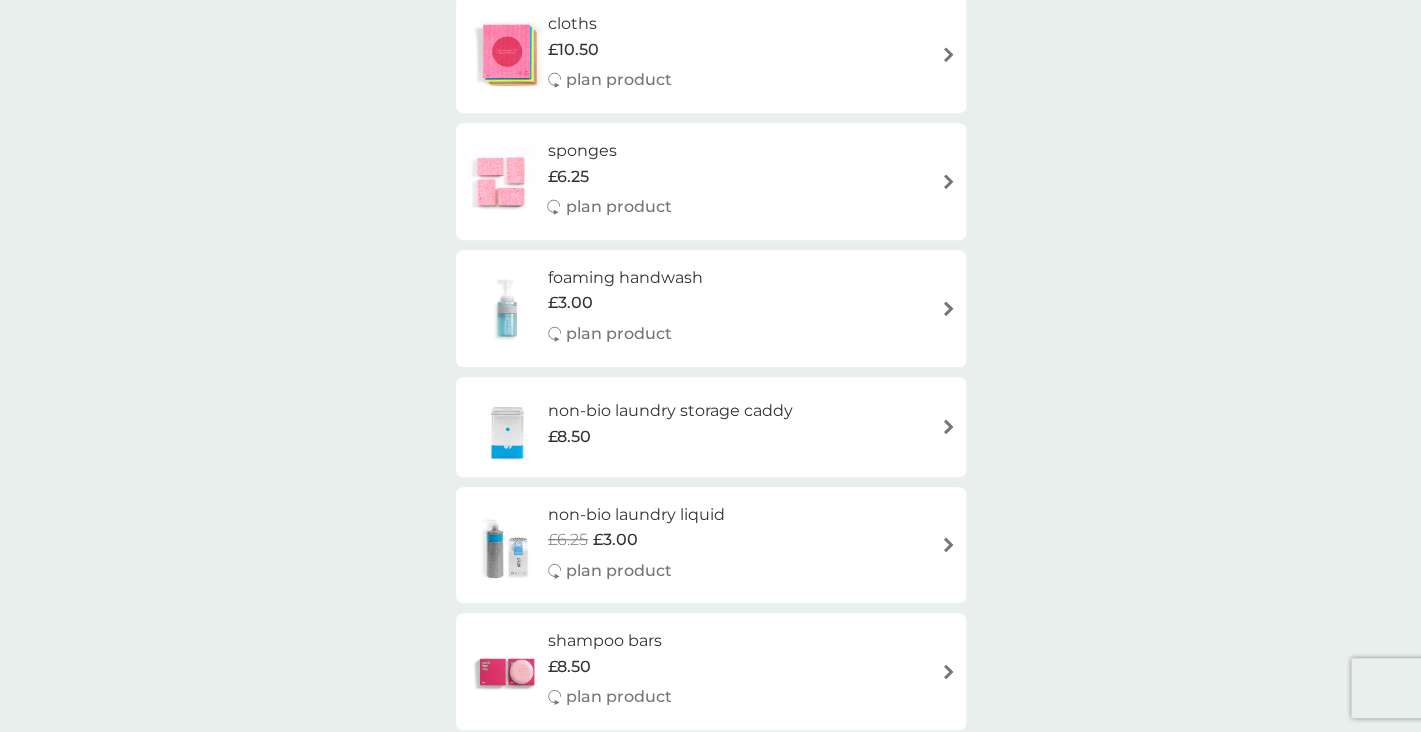 scroll, scrollTop: 3828, scrollLeft: 0, axis: vertical 